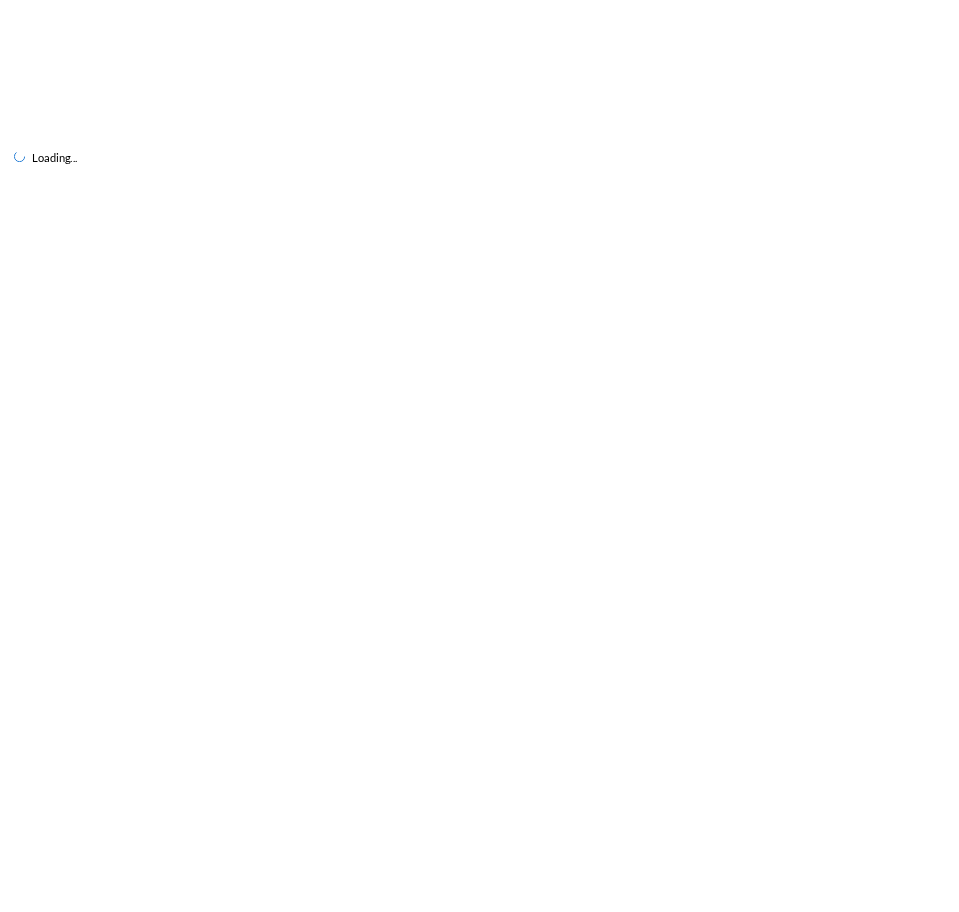 scroll, scrollTop: 0, scrollLeft: 0, axis: both 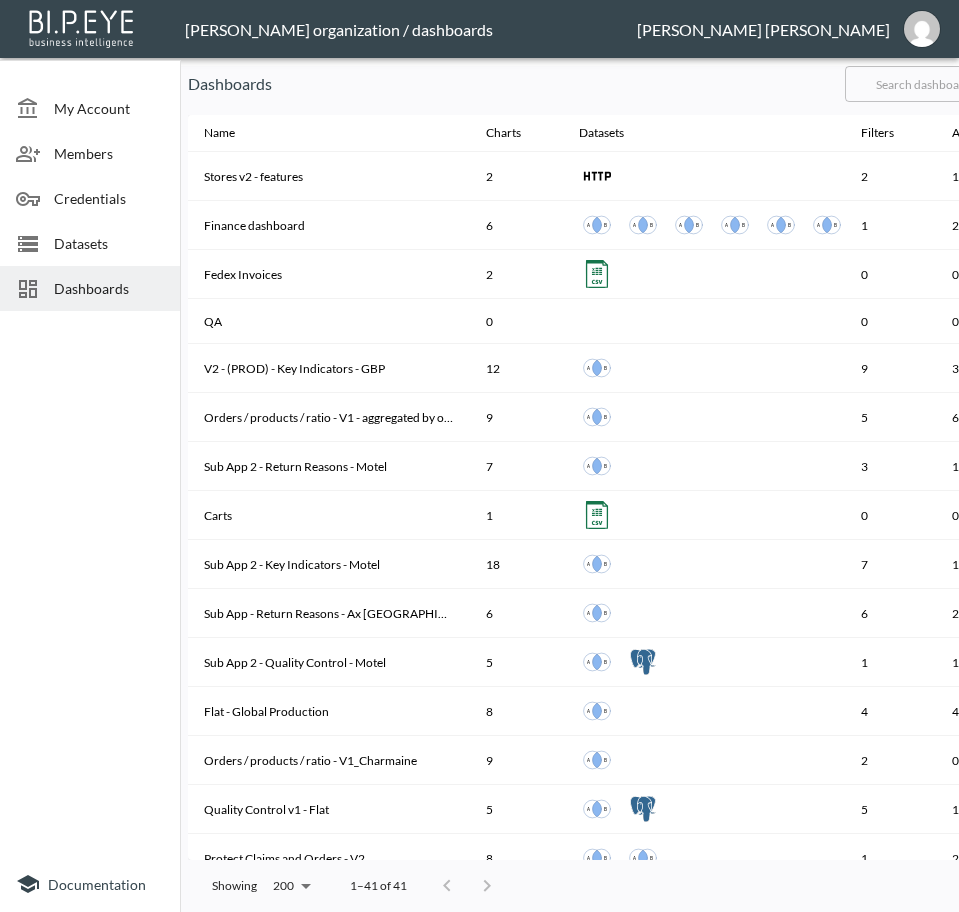 click at bounding box center (926, 84) 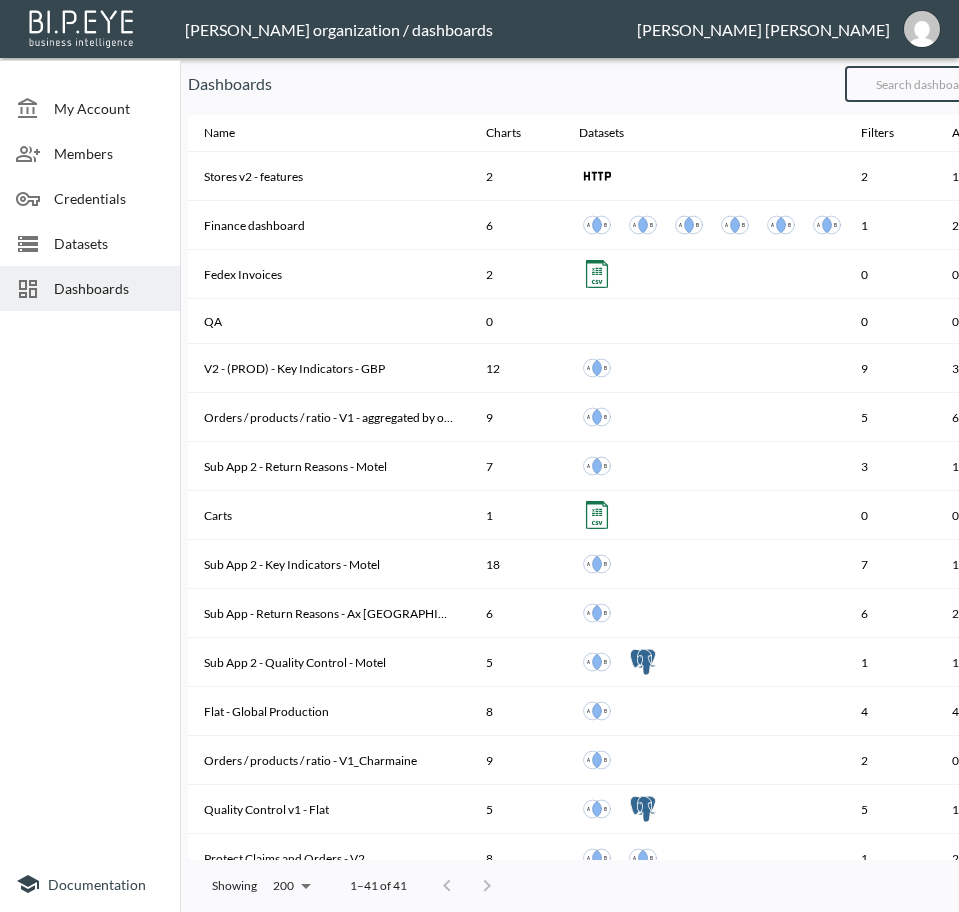 type on "V2" 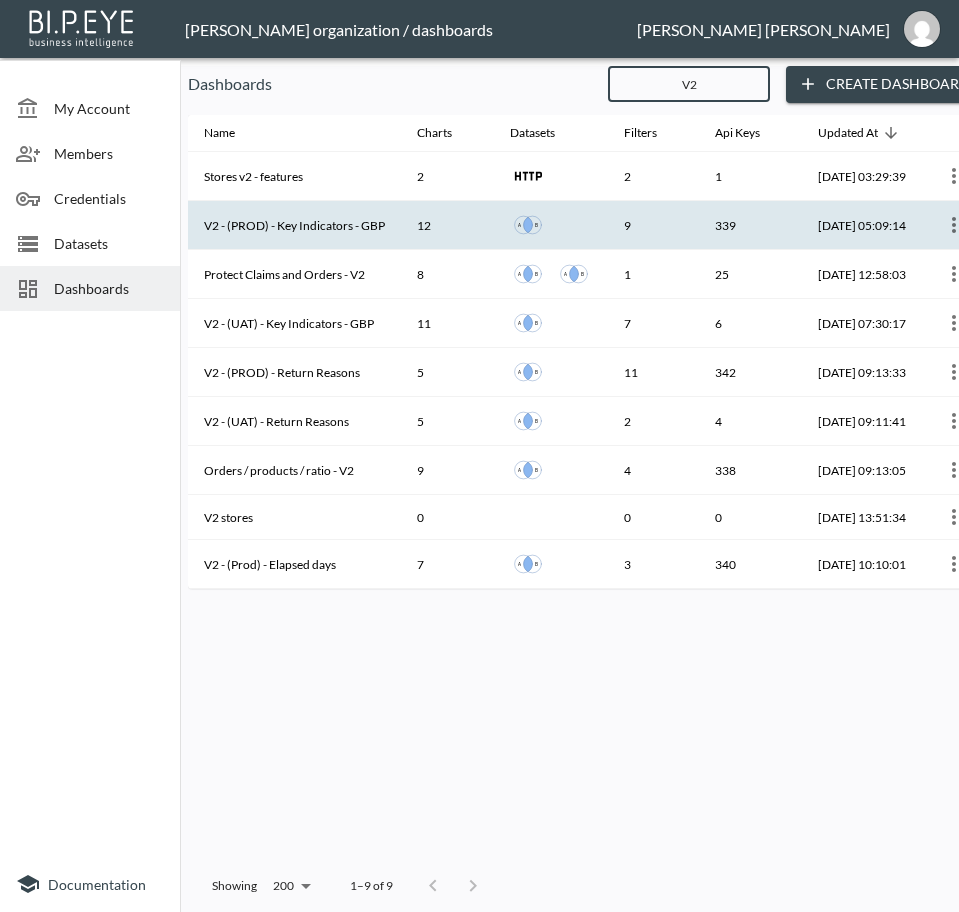 click on "V2 - (PROD) - Key Indicators - GBP" at bounding box center [294, 225] 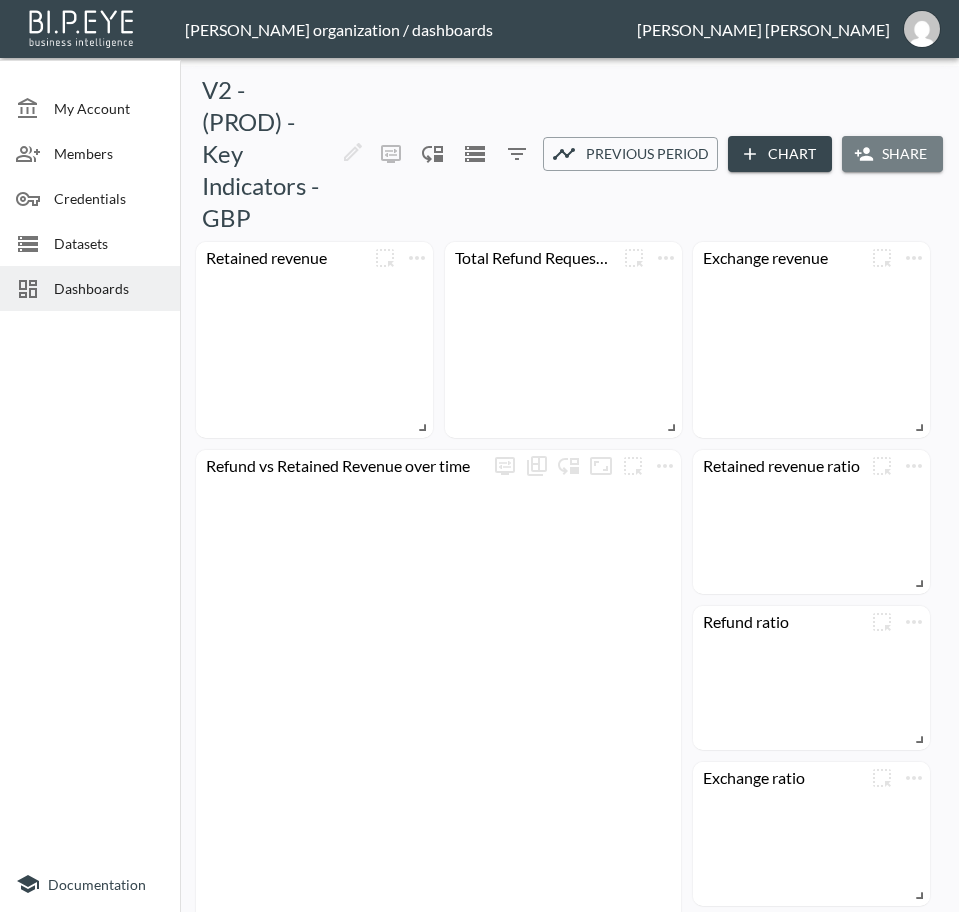 click on "Share" at bounding box center [892, 154] 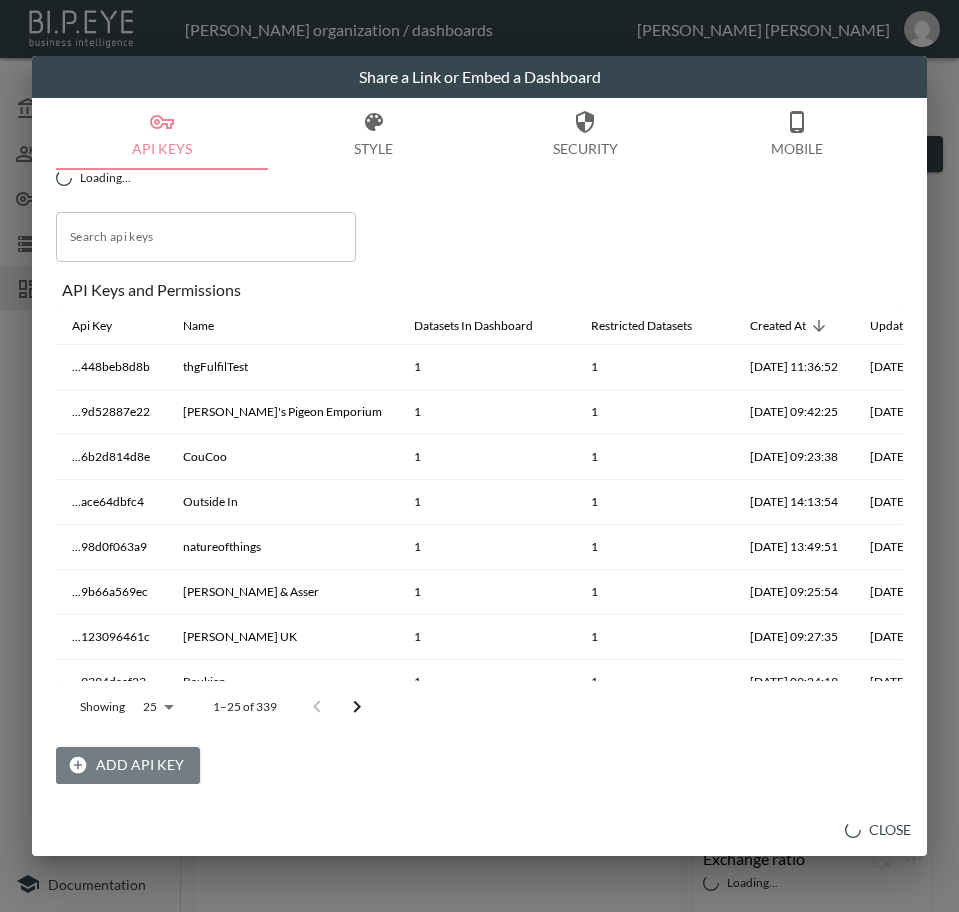 click on "Add API Key" at bounding box center [128, 765] 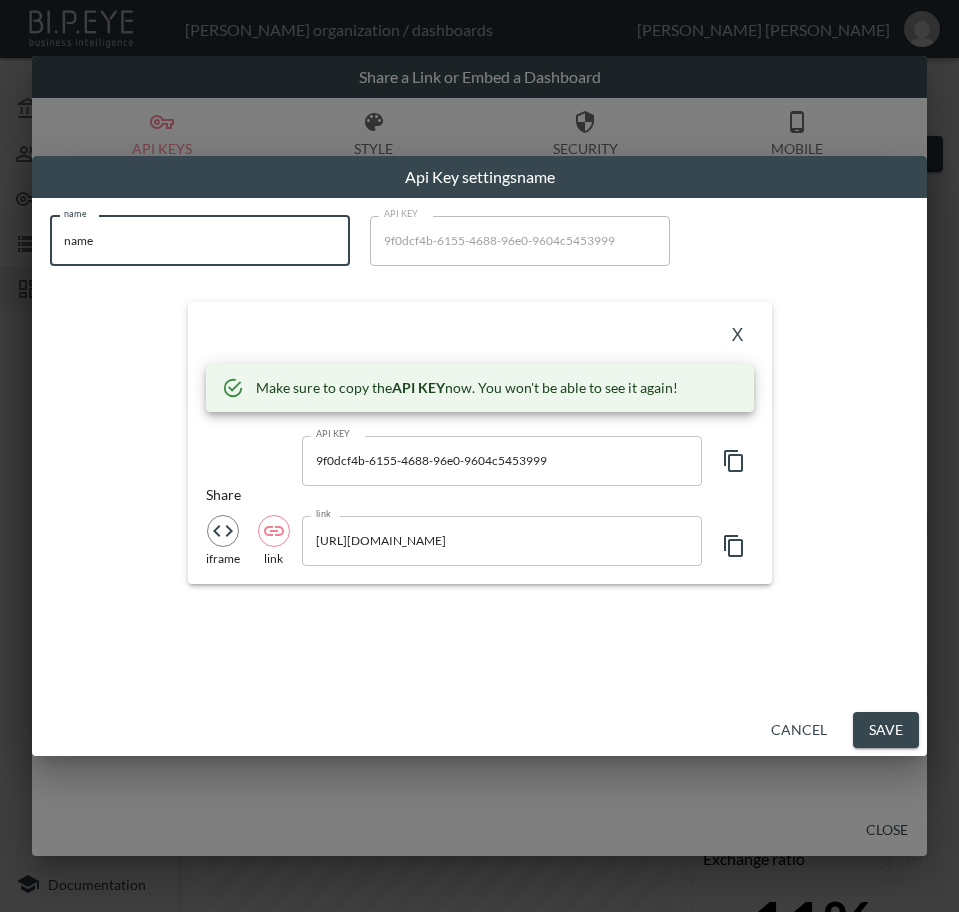 drag, startPoint x: 184, startPoint y: 234, endPoint x: -1, endPoint y: 254, distance: 186.07794 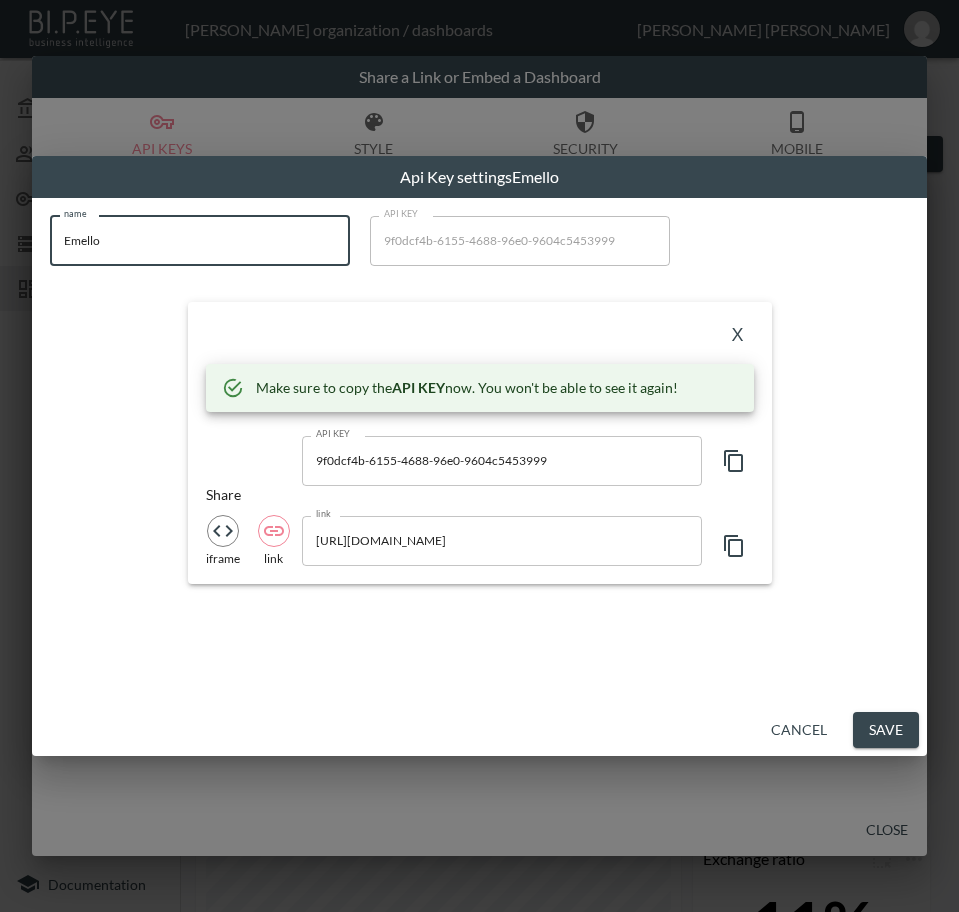 type on "Emello" 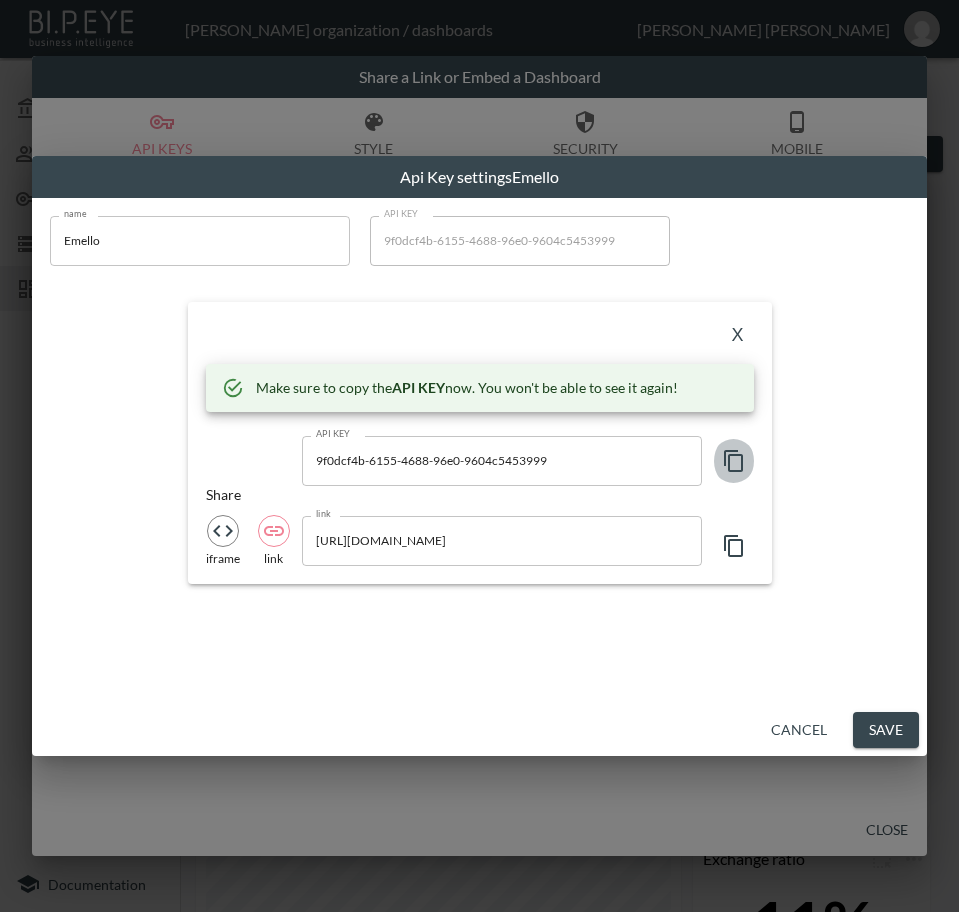 click 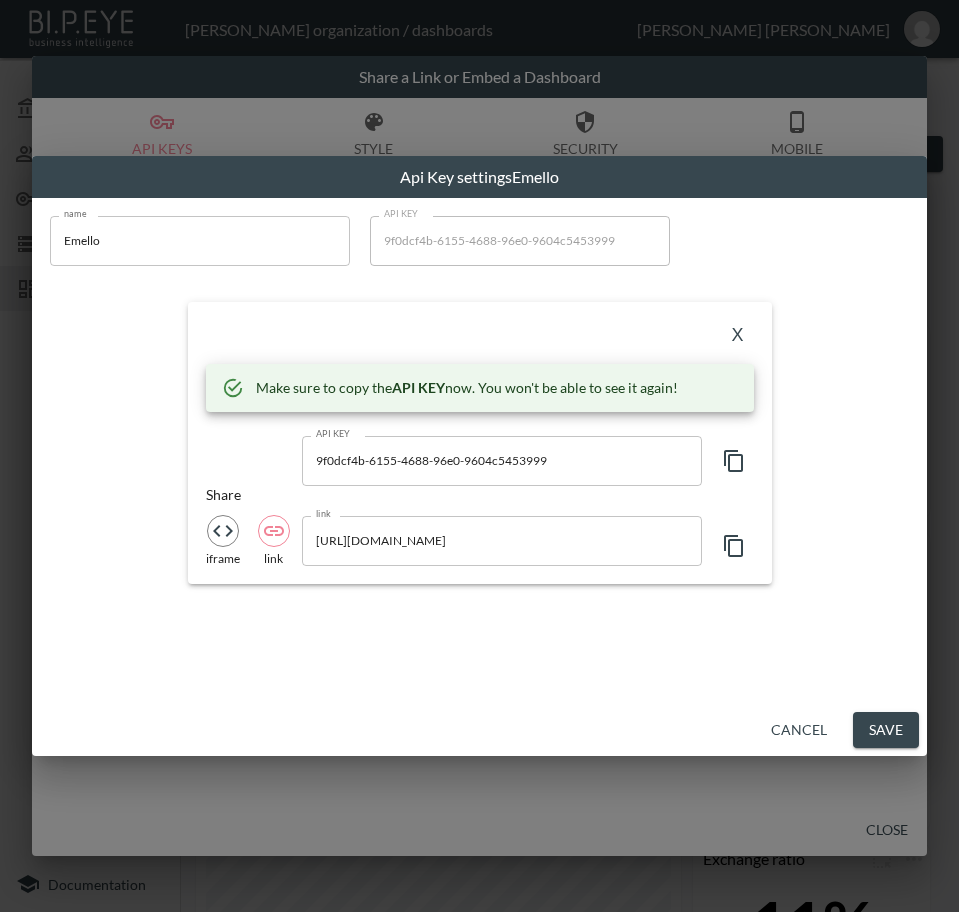 click on "X" at bounding box center [738, 336] 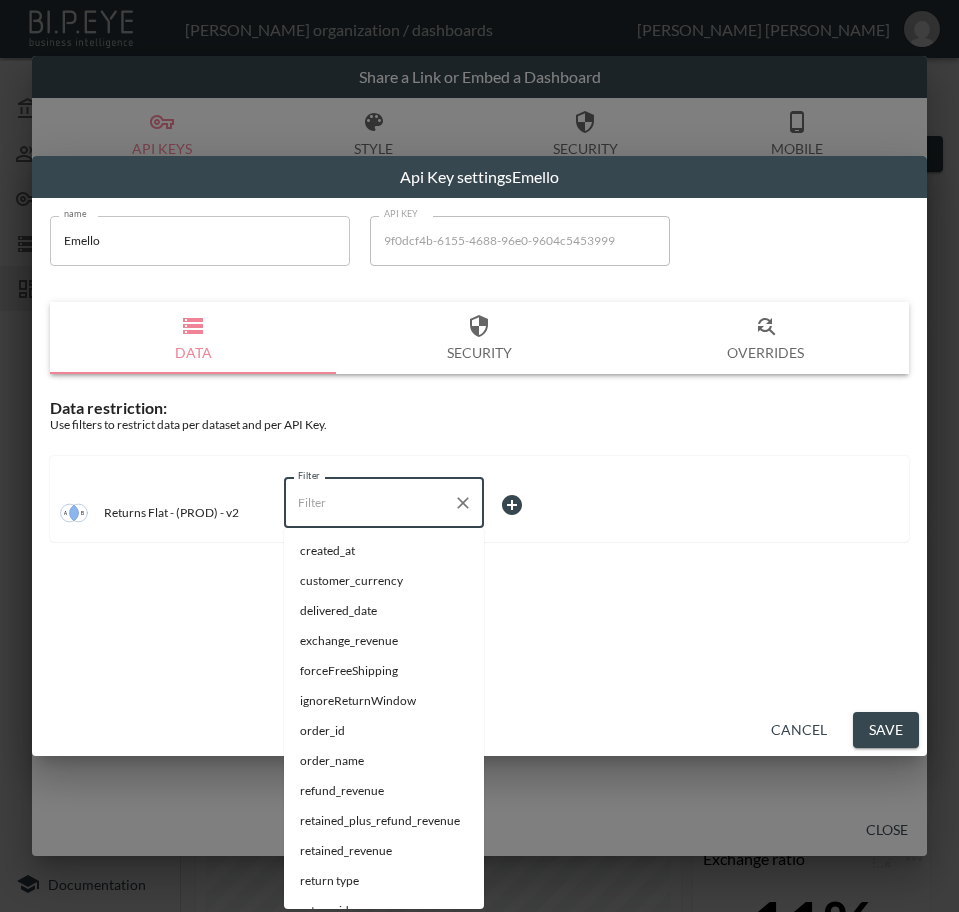 click on "Filter" at bounding box center (369, 503) 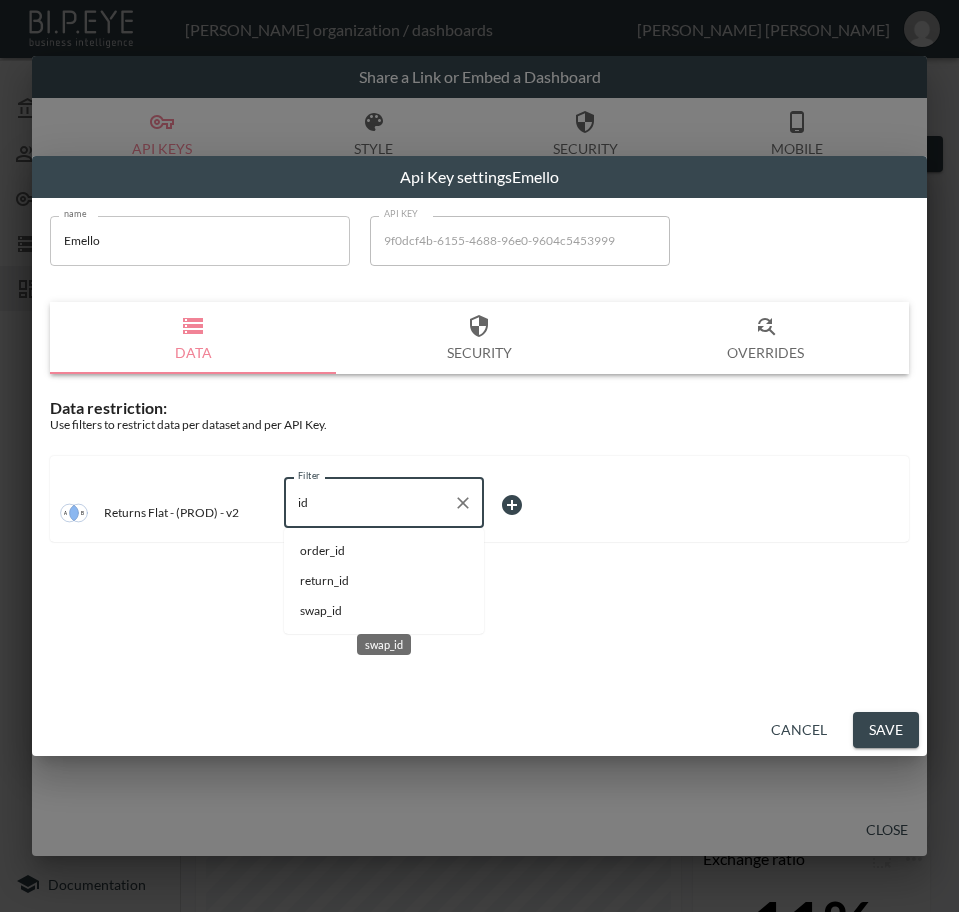 click on "swap_id" at bounding box center [384, 611] 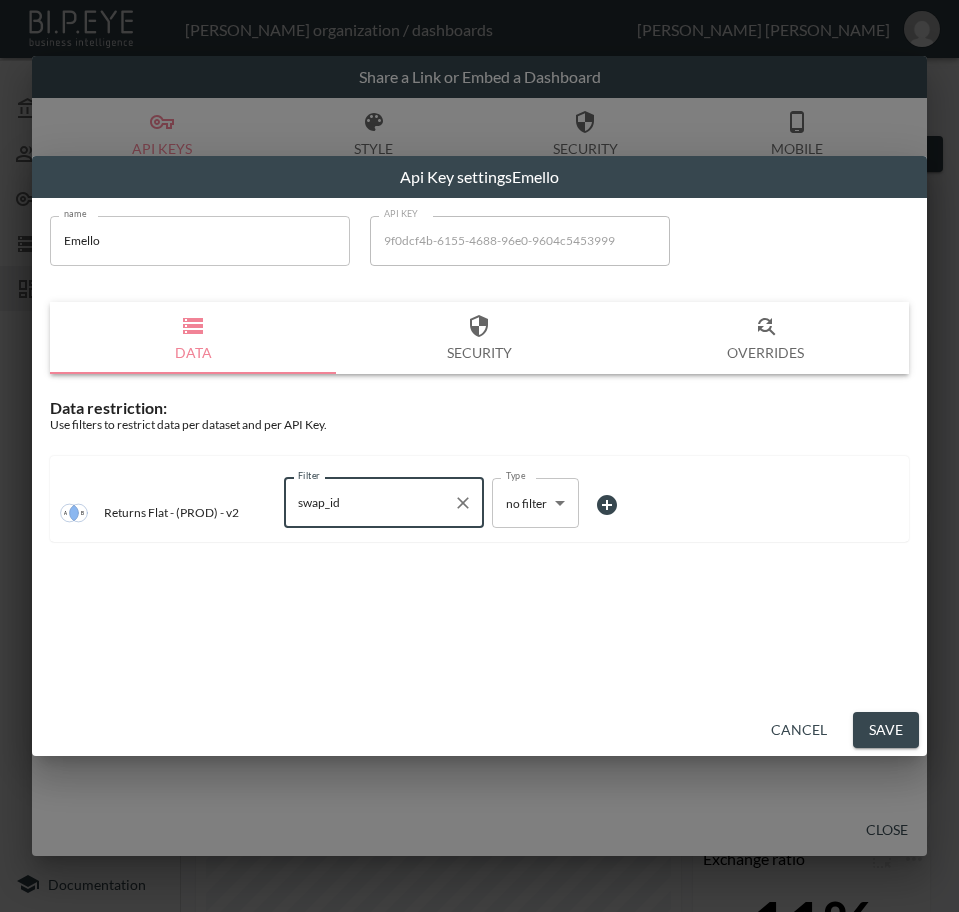 type on "swap_id" 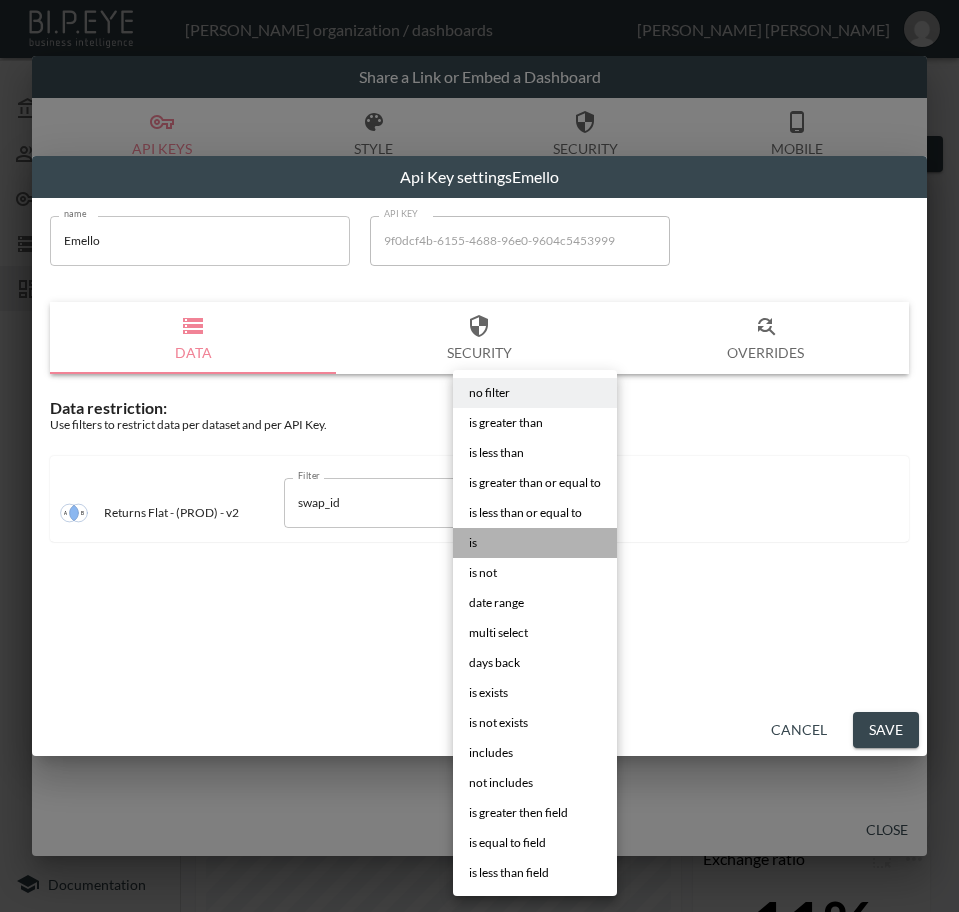 click on "is" at bounding box center [535, 543] 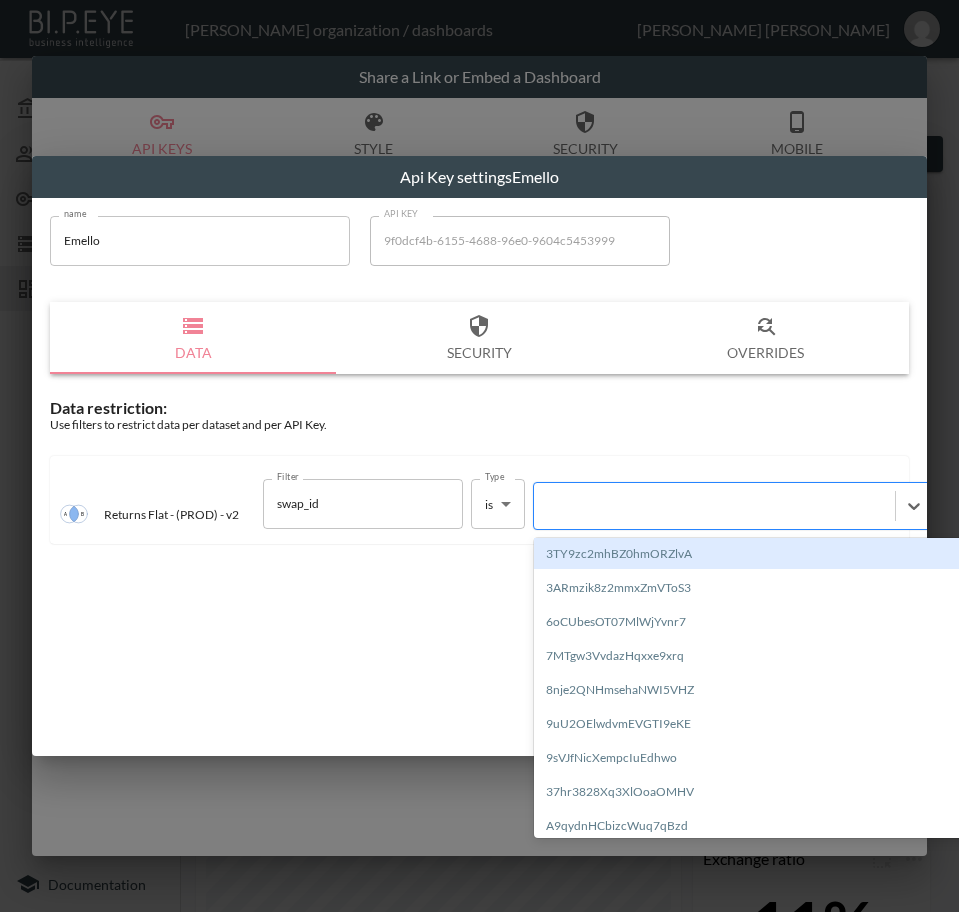 click at bounding box center (714, 505) 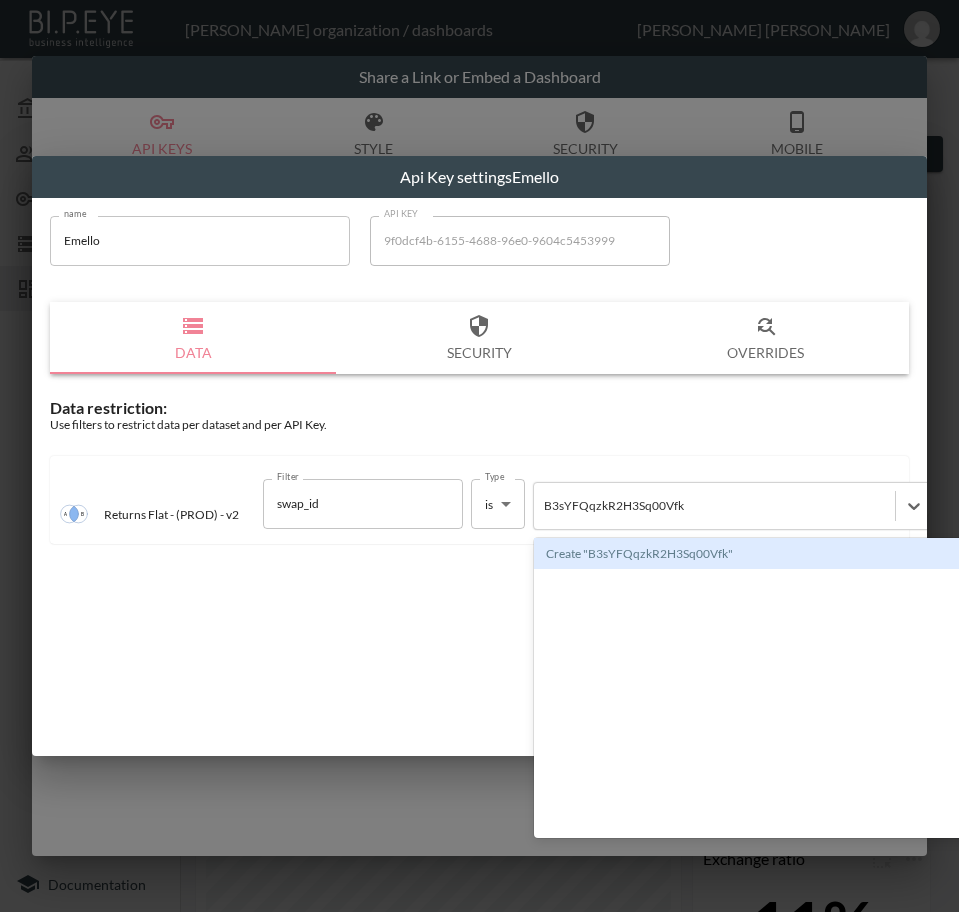 type 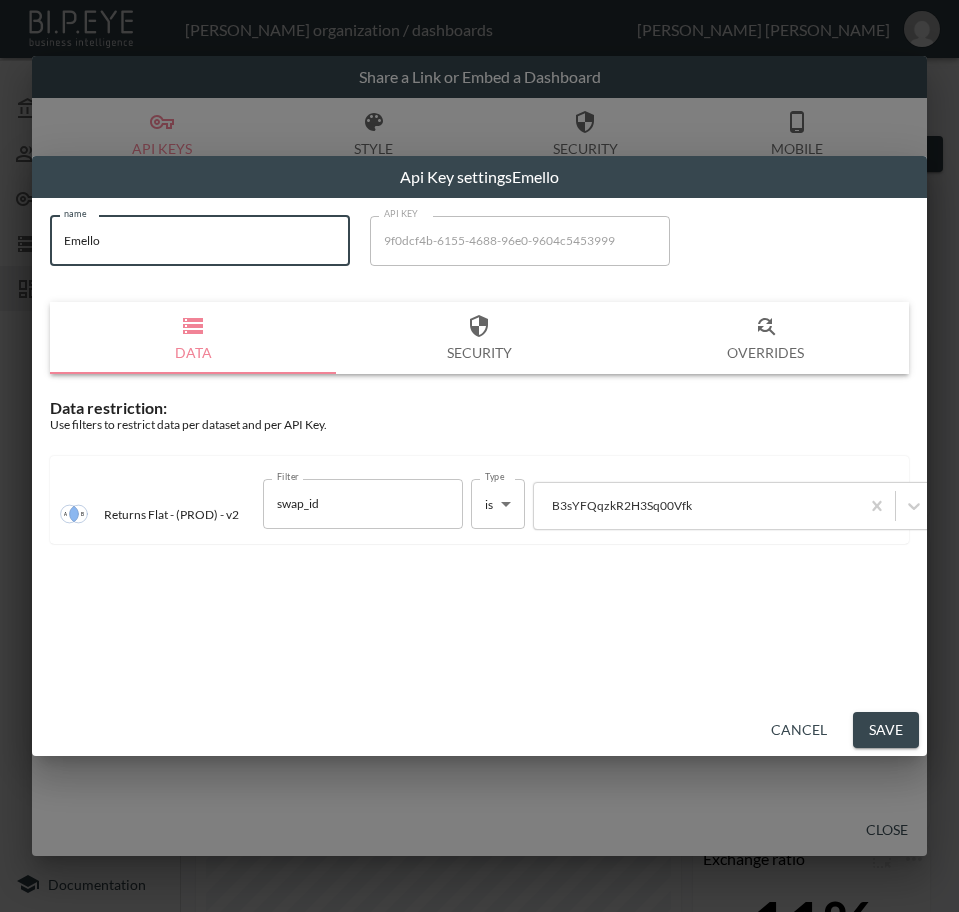 click on "name Emello name API KEY 9f0dcf4b-6155-4688-96e0-9604c5453999 API KEY Data Security Overrides Data restriction:  Use filters to restrict data per dataset and per API Key.   Returns Flat - (PROD) - v2 Filter swap_id Filter Type is is Type B3sYFQqzkR2H3Sq00Vfk" at bounding box center [479, 386] 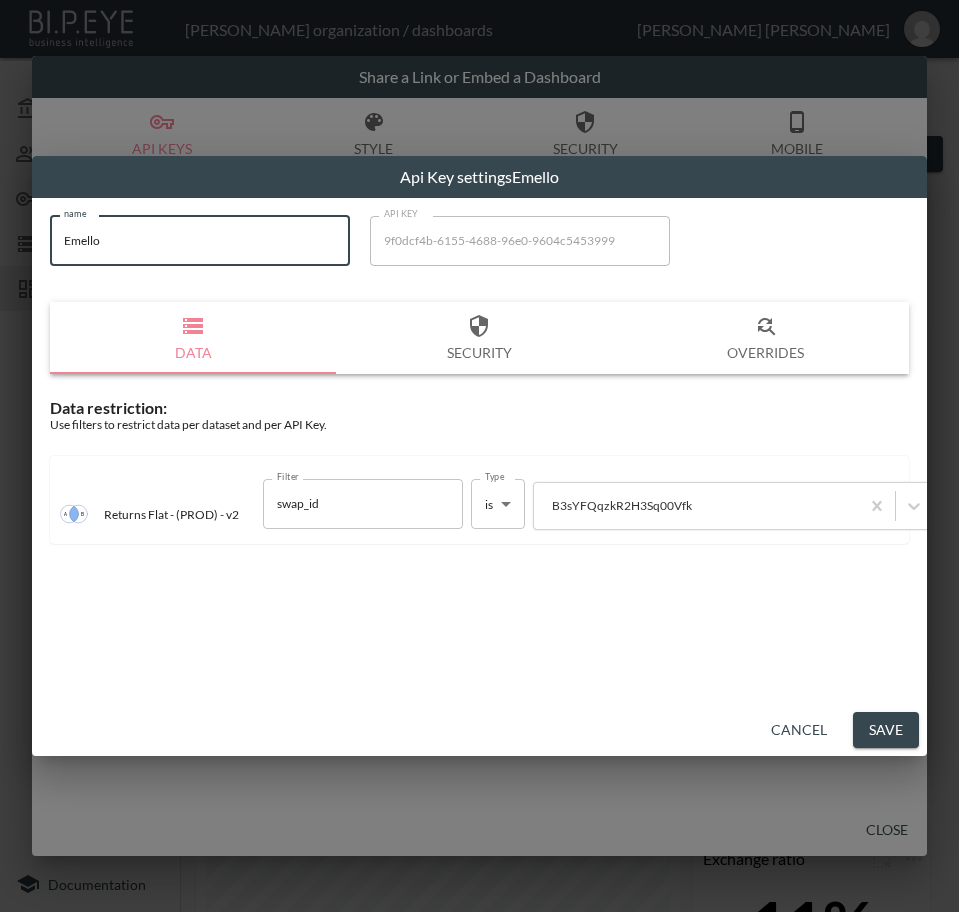 click on "Save" at bounding box center (886, 730) 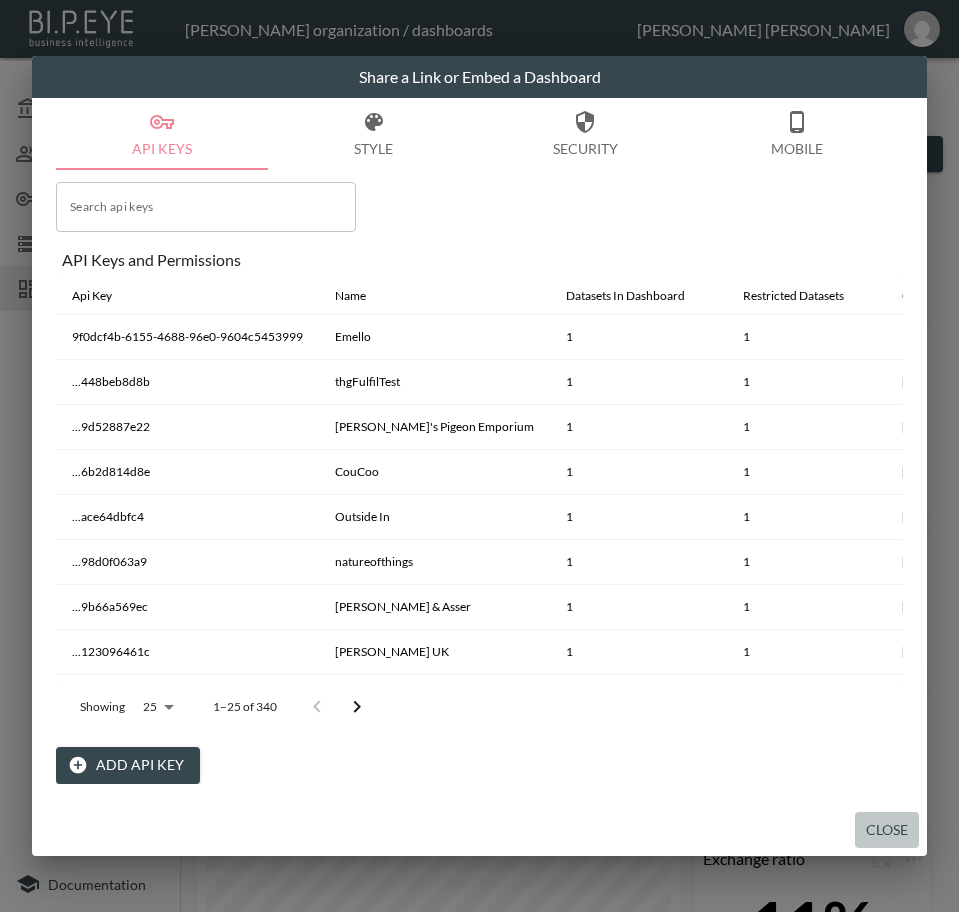 click on "Close" at bounding box center [887, 830] 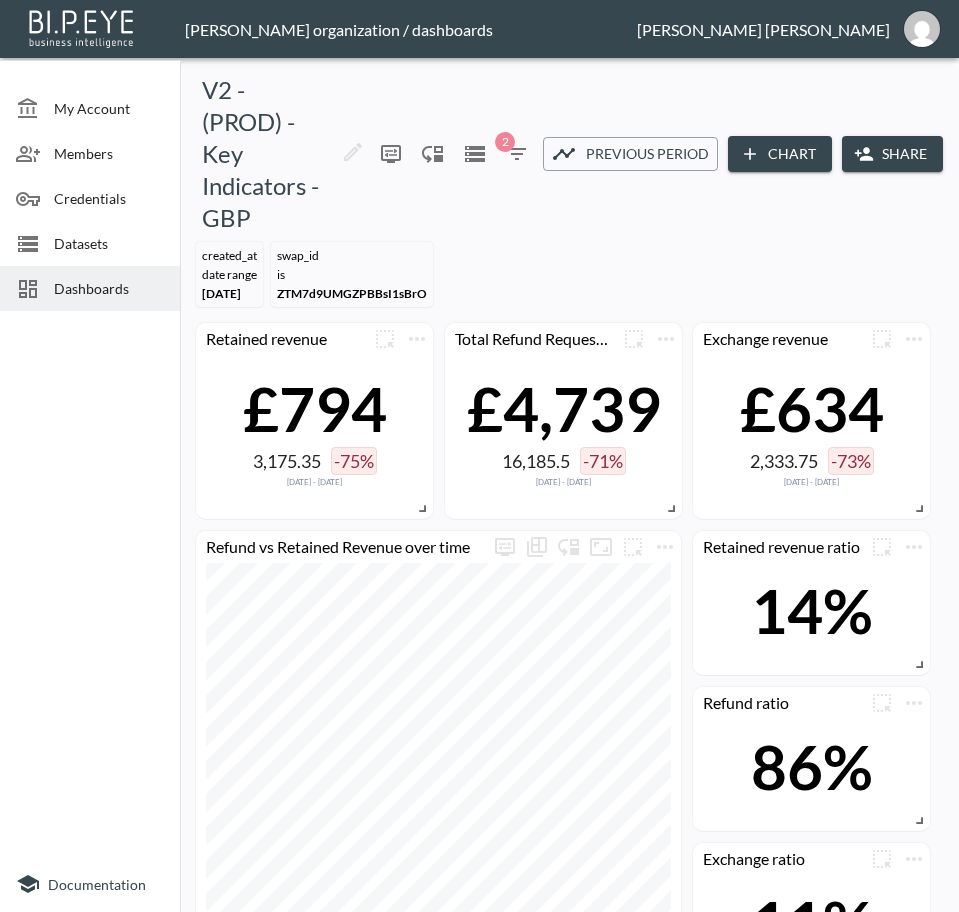click on "Dashboards" at bounding box center (109, 288) 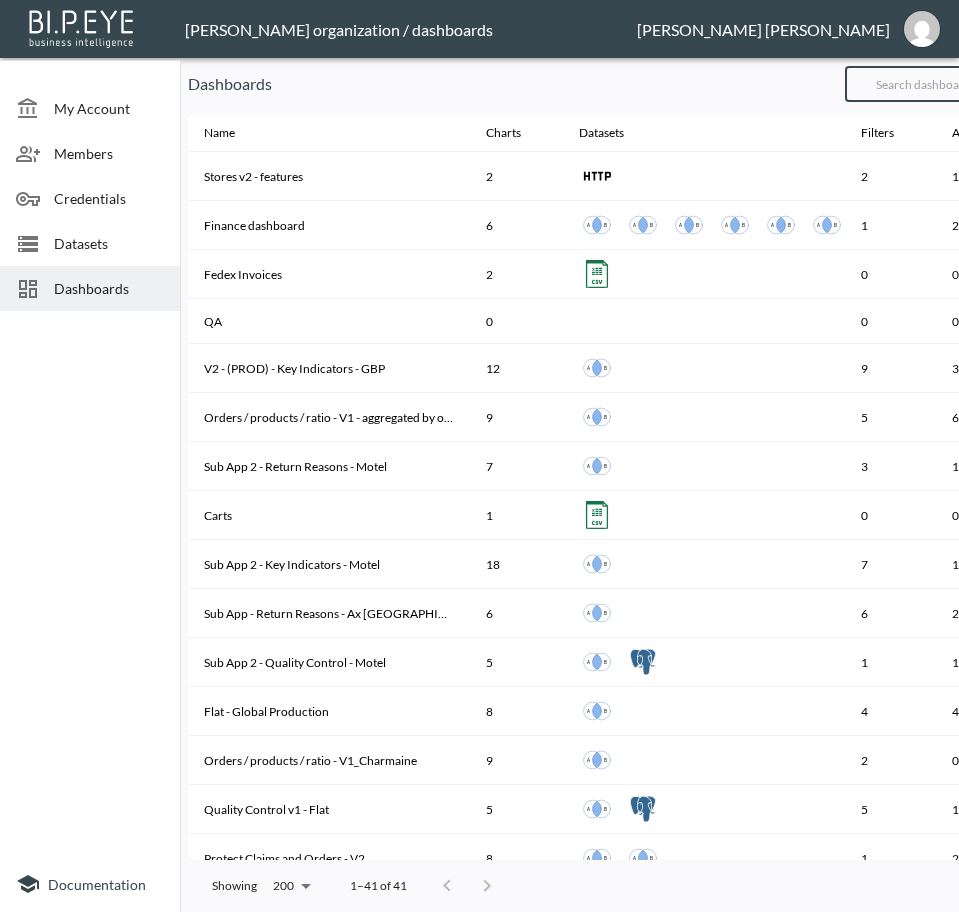 click at bounding box center (926, 84) 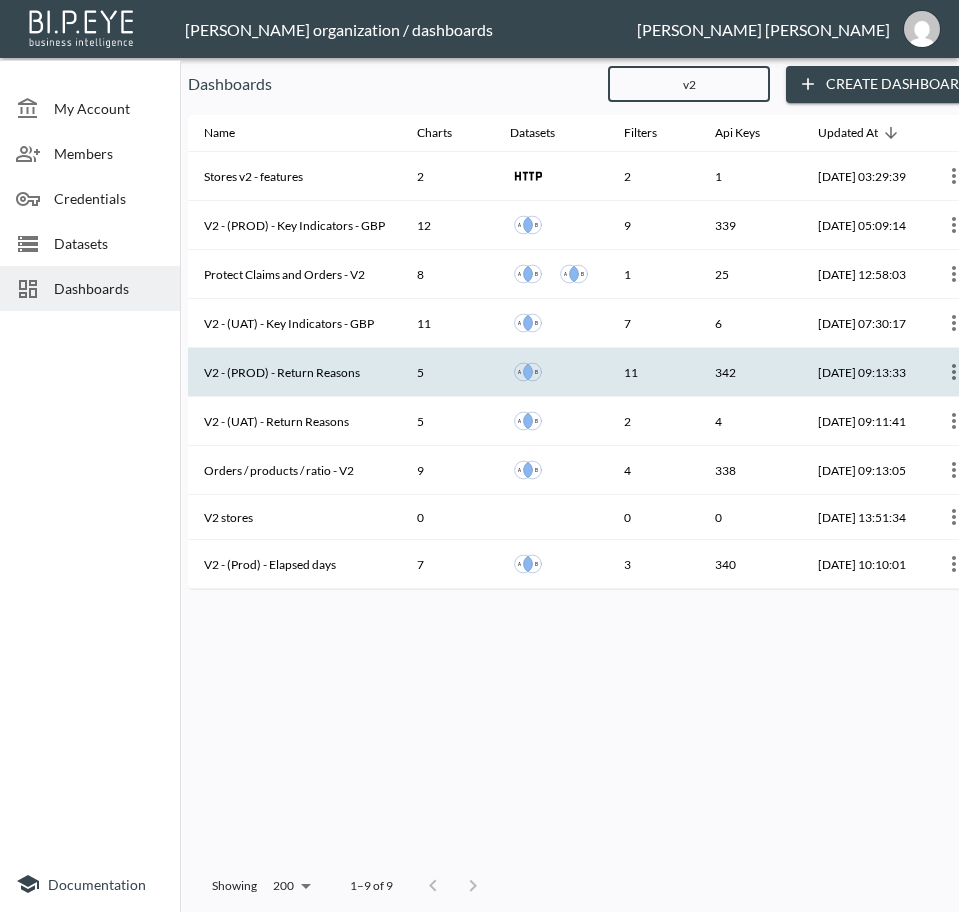 type on "v2" 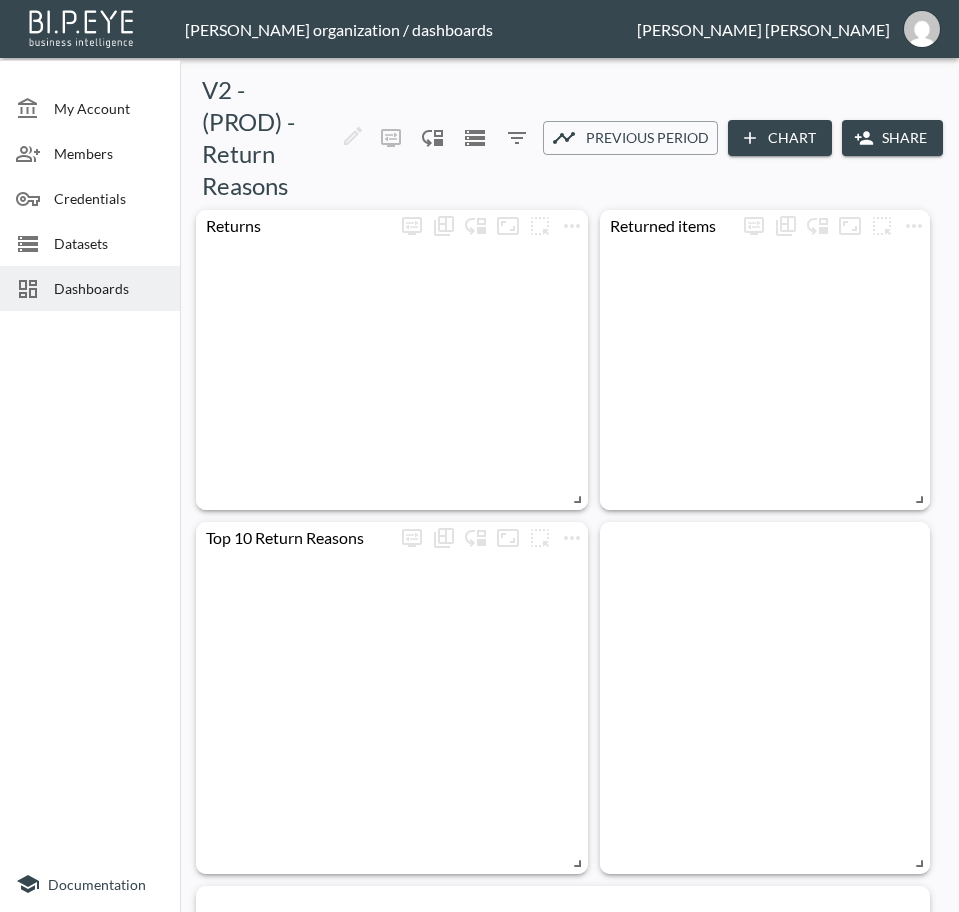 click on "Share" at bounding box center (892, 138) 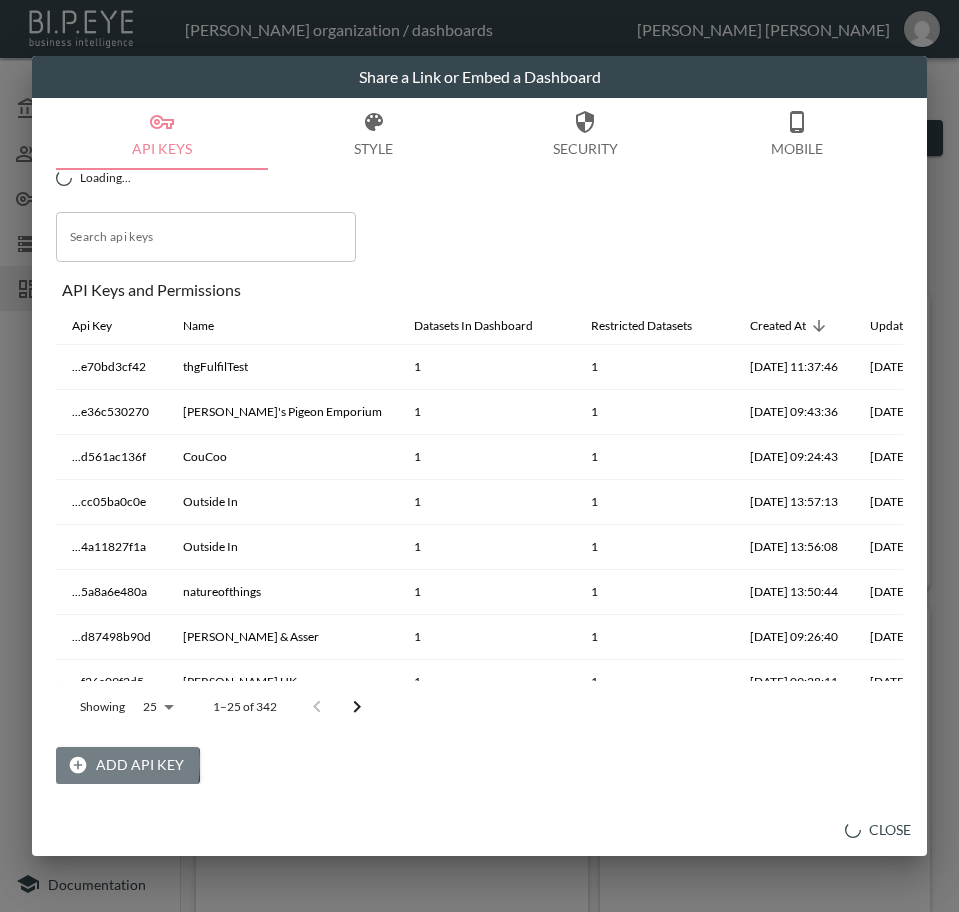 click 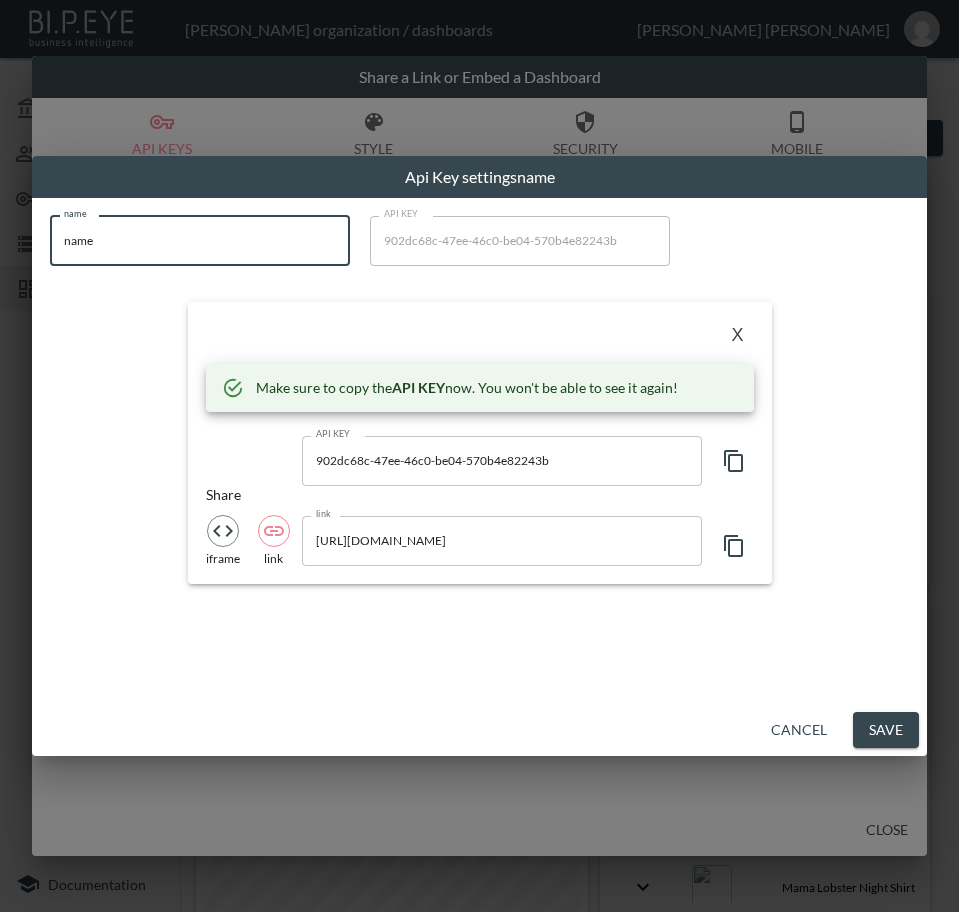 drag, startPoint x: 15, startPoint y: 244, endPoint x: -1, endPoint y: 254, distance: 18.867962 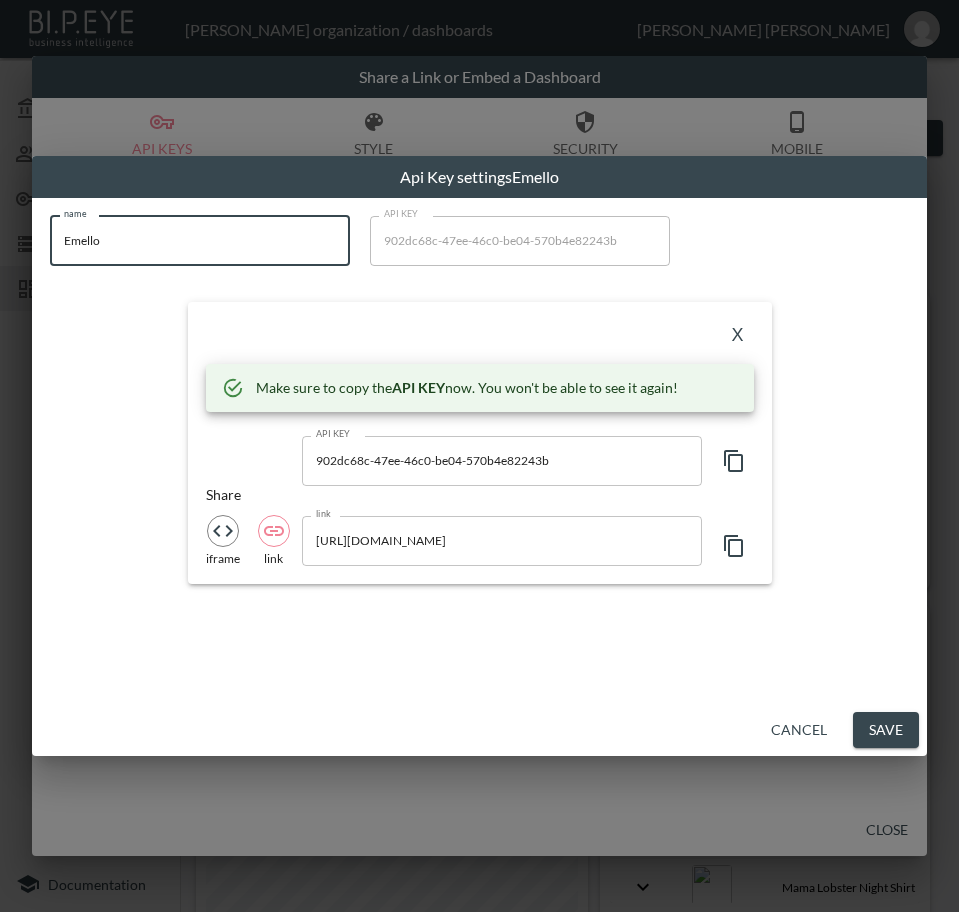 type on "Emello" 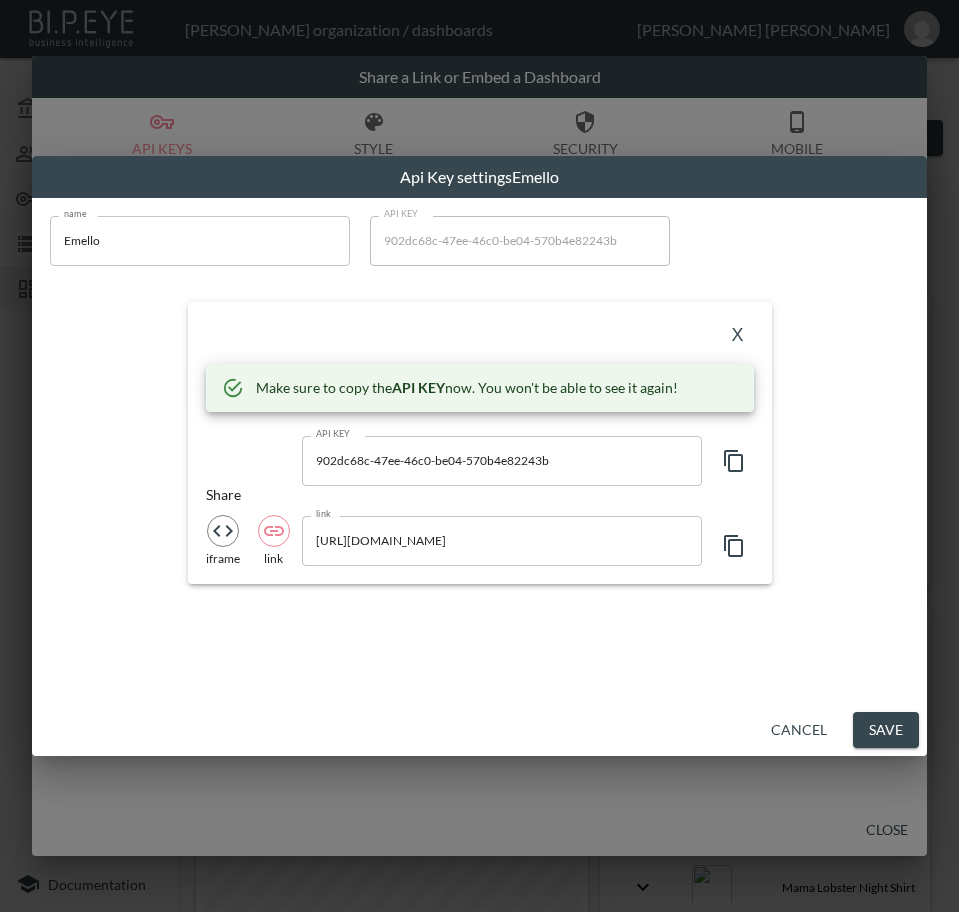 click on "X" at bounding box center [738, 336] 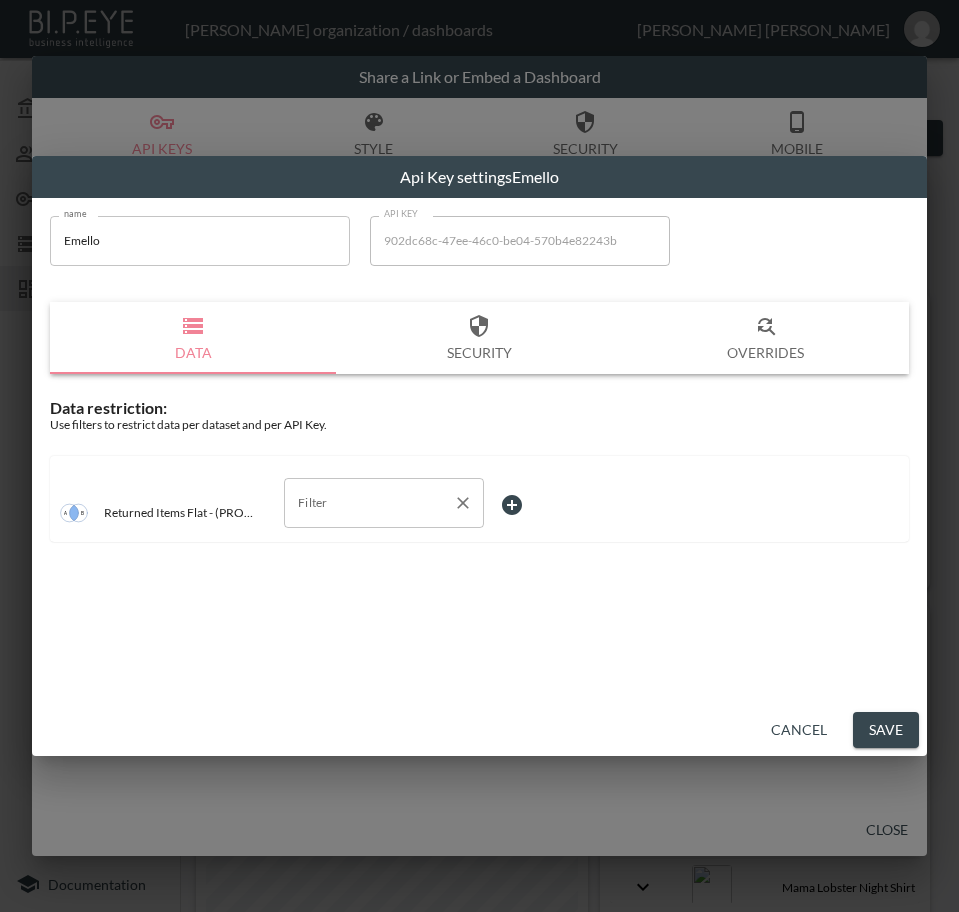 click on "Filter" at bounding box center [369, 503] 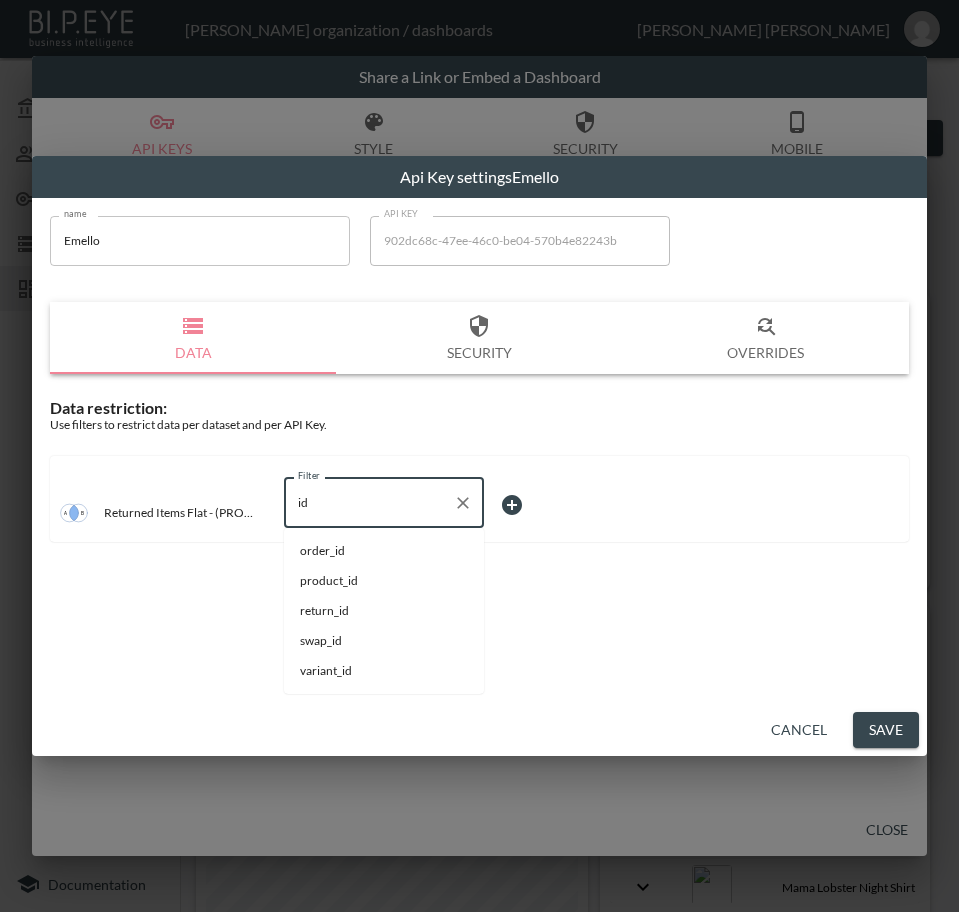 click on "swap_id" at bounding box center [384, 641] 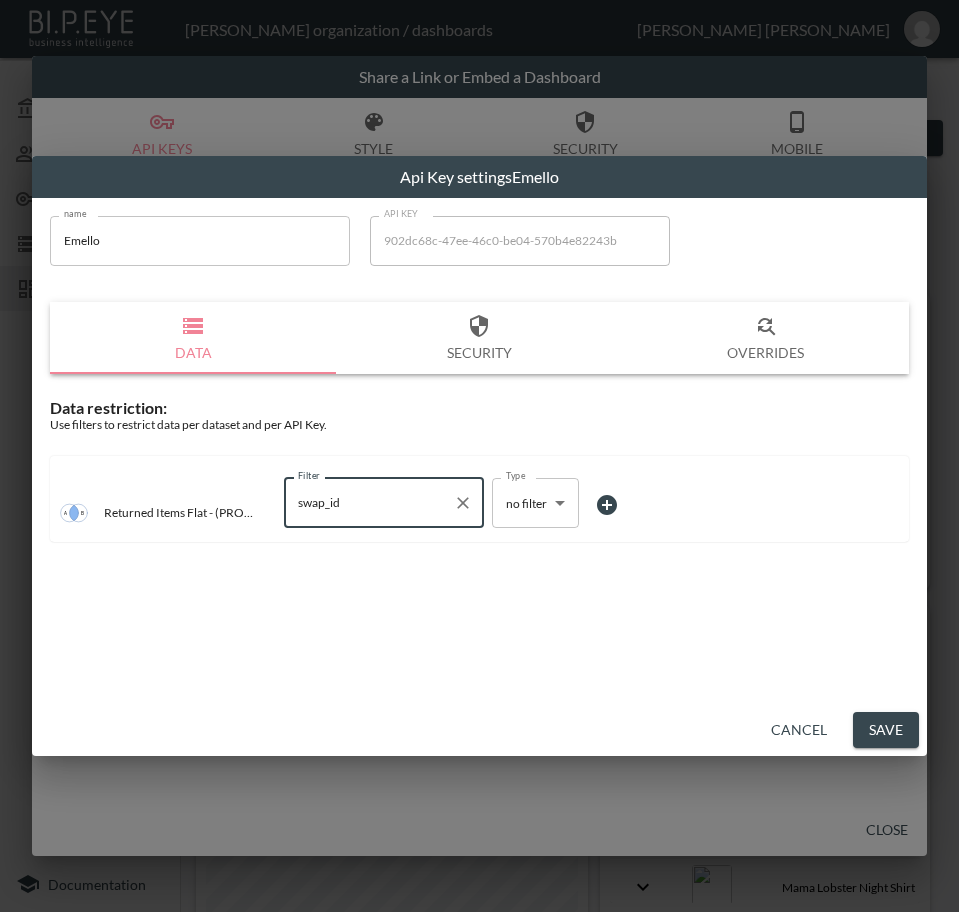 type on "swap_id" 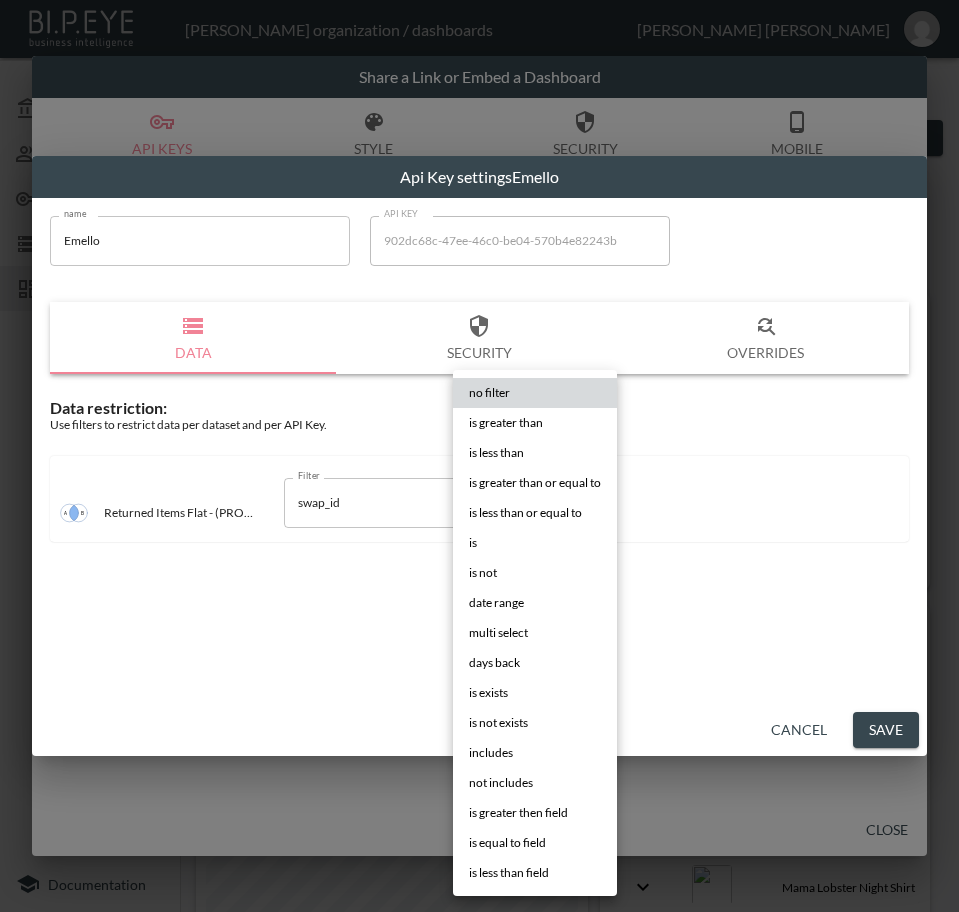 click on "is" at bounding box center [535, 543] 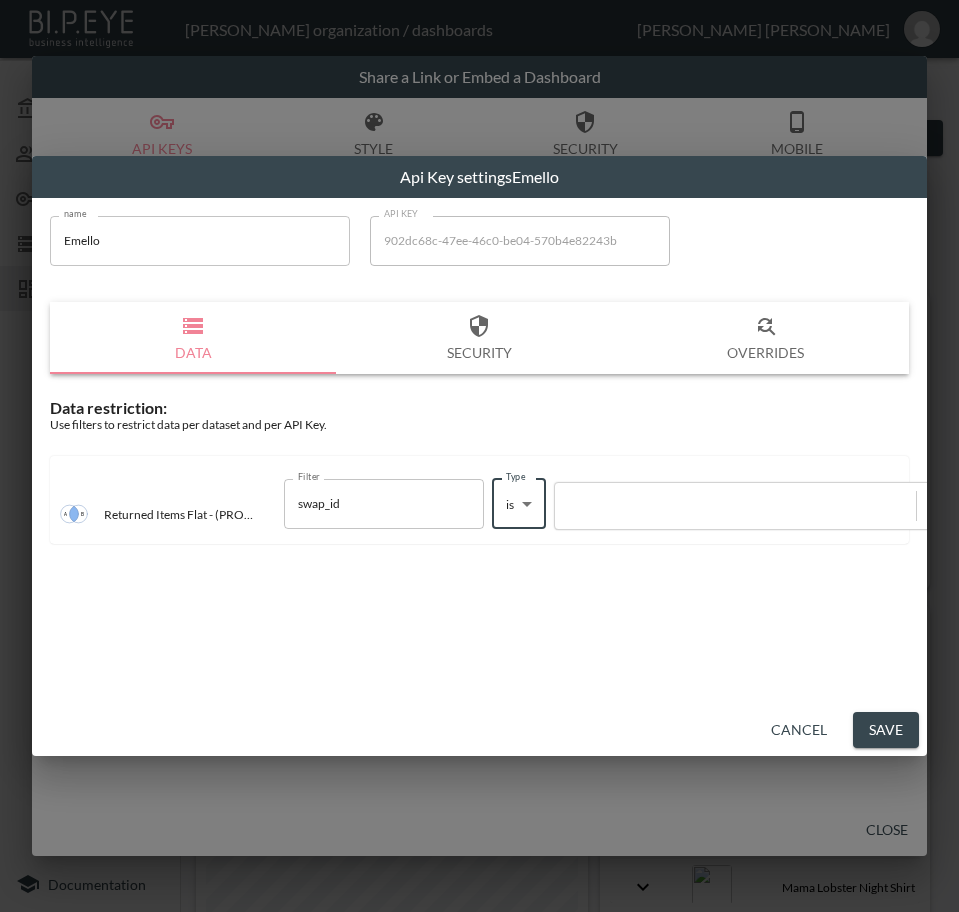 drag, startPoint x: 641, startPoint y: 510, endPoint x: 647, endPoint y: 497, distance: 14.3178215 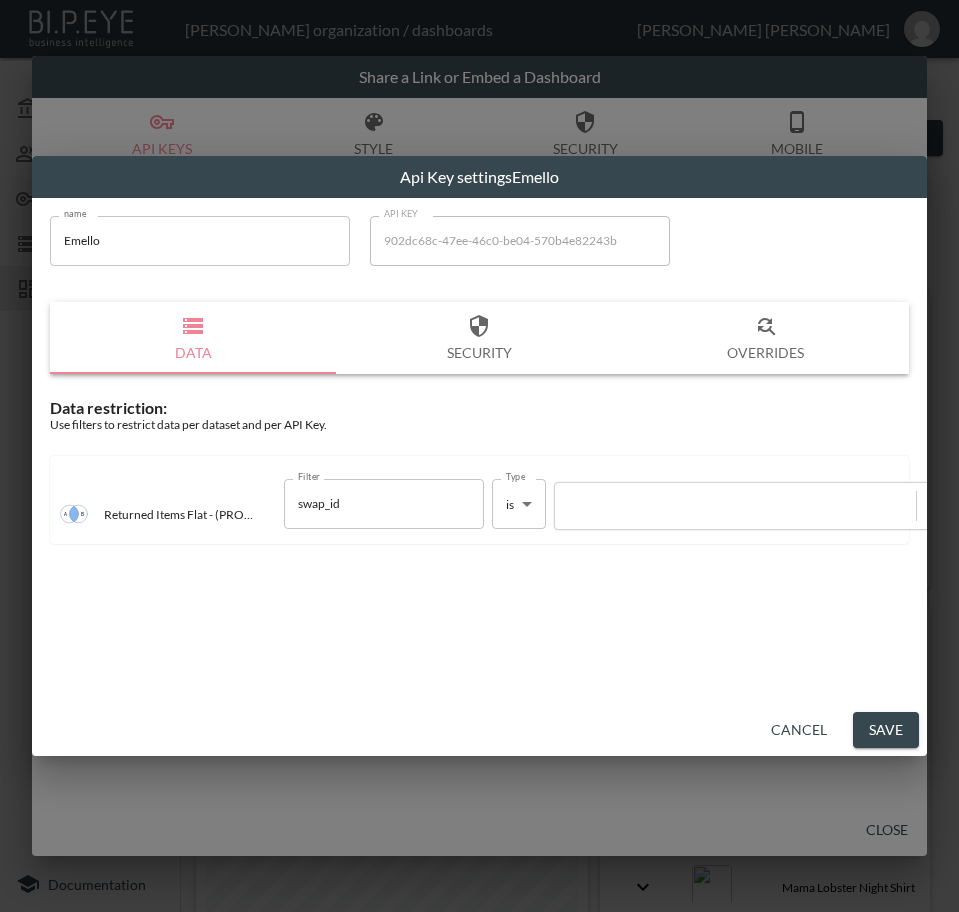 click at bounding box center [479, 456] 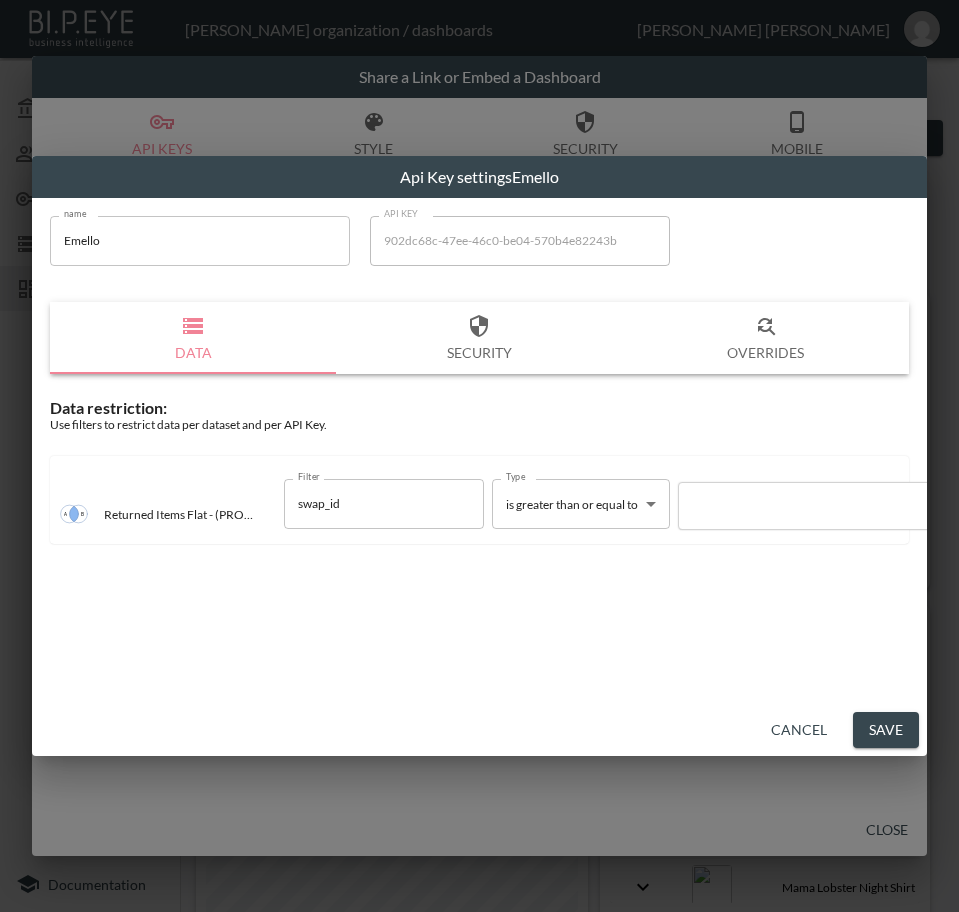 click at bounding box center [479, 456] 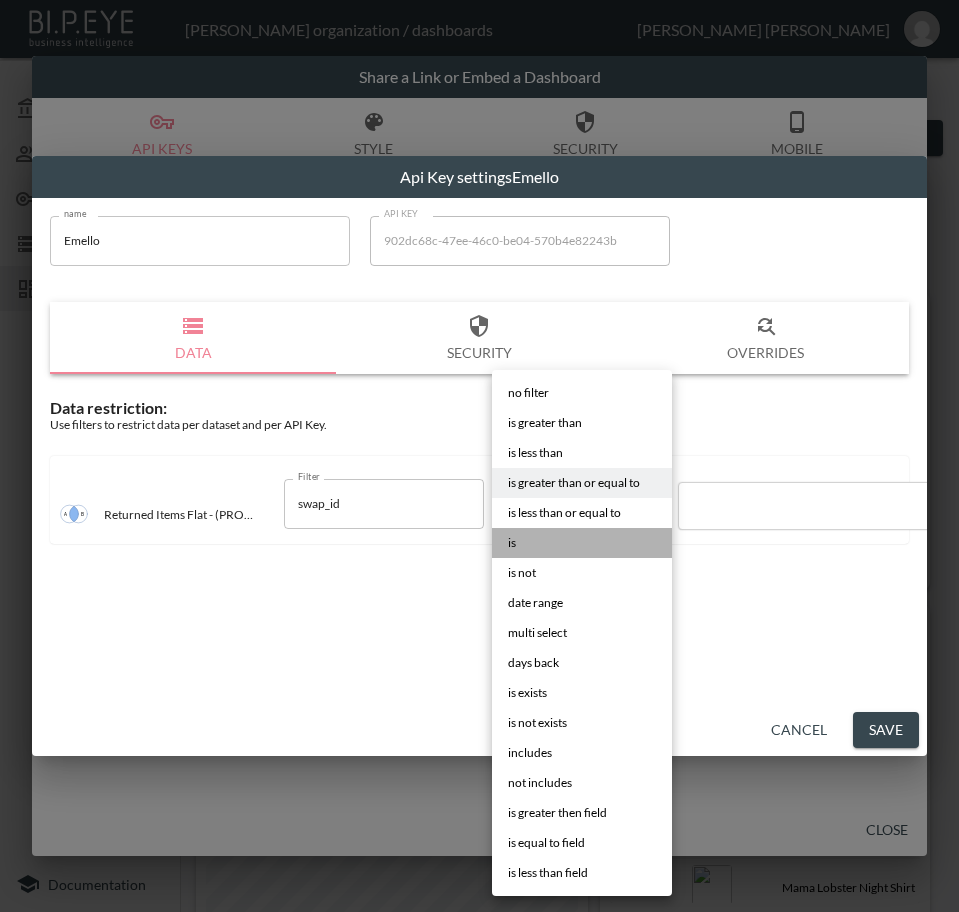 click on "is" at bounding box center [582, 543] 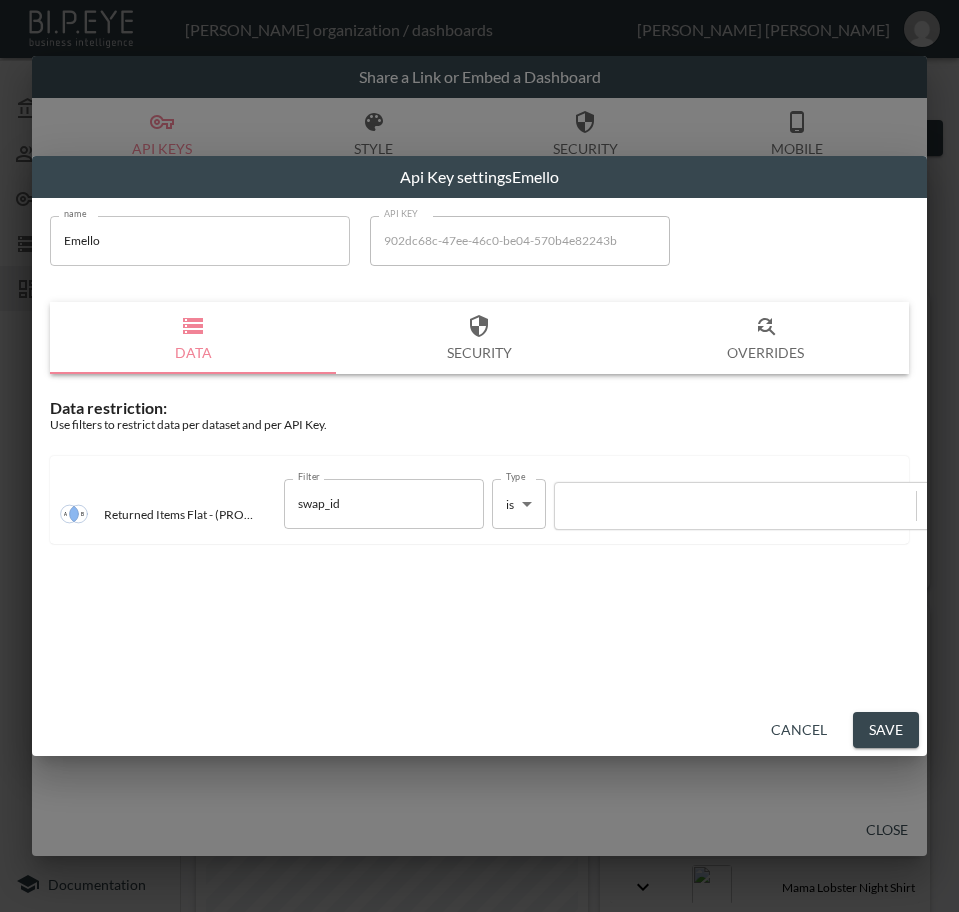 click at bounding box center [479, 456] 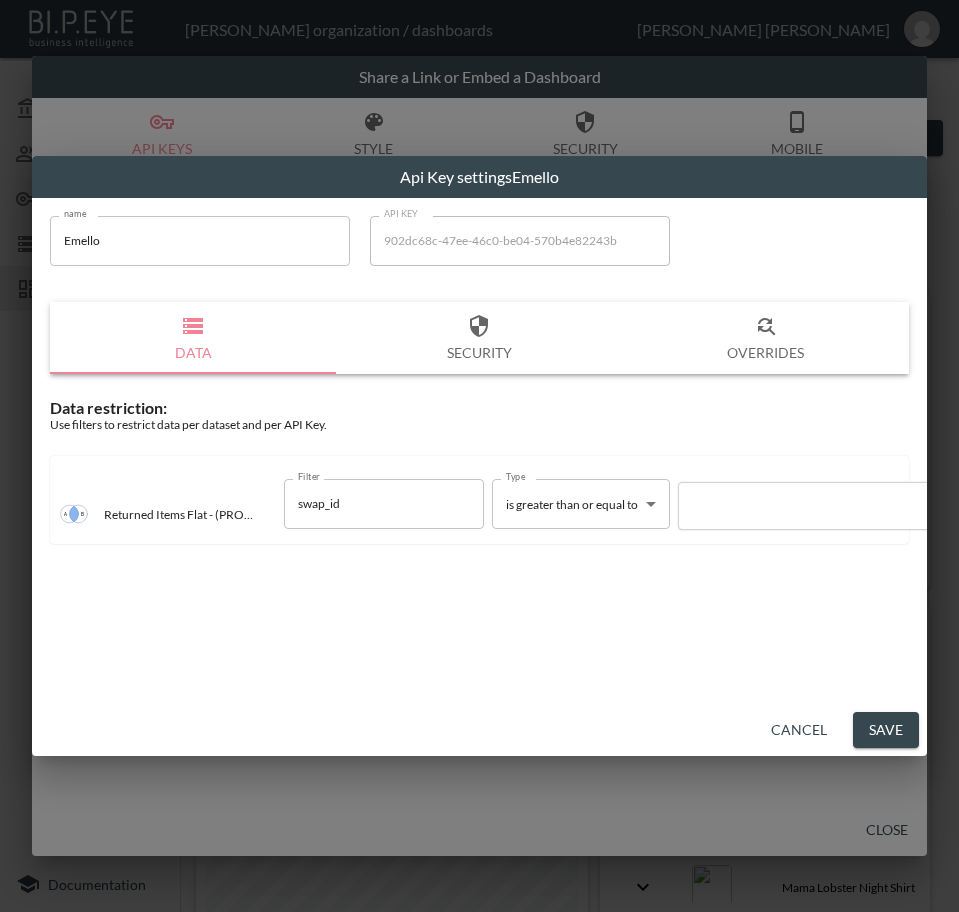 click at bounding box center (479, 456) 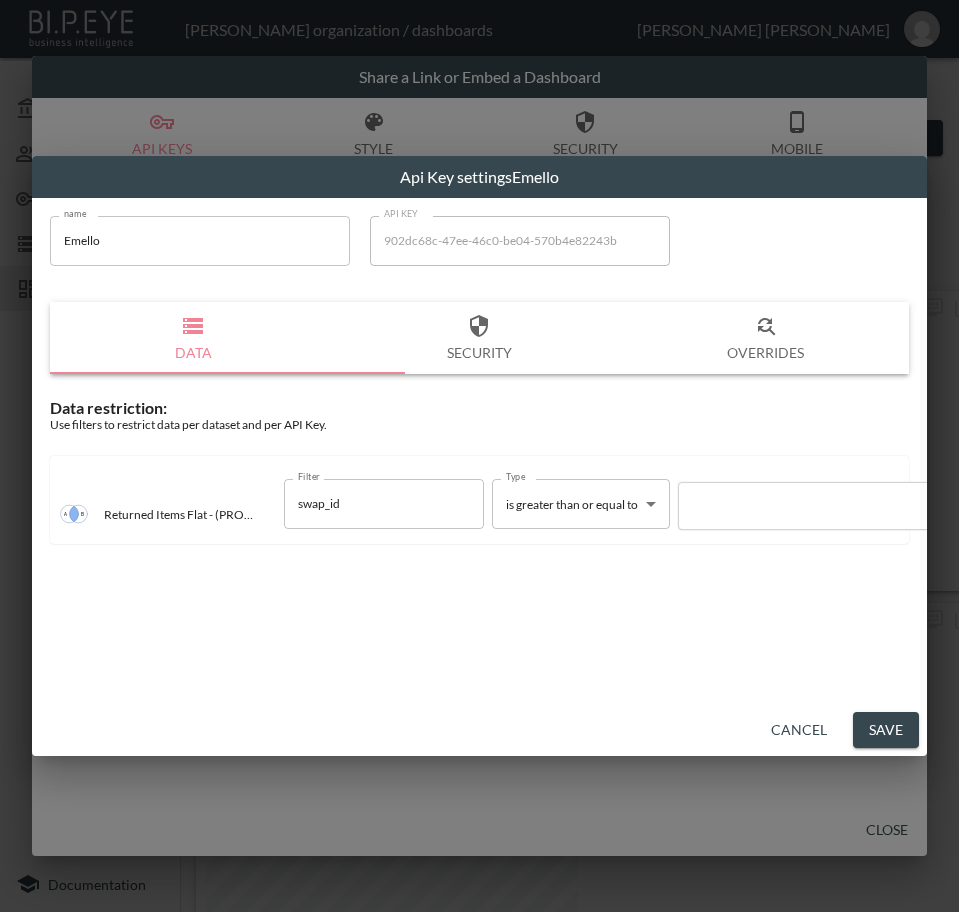 click on "BI.P.EYE, Interactive Analytics Dashboards - app [PERSON_NAME] organization / dashboards [PERSON_NAME] My Account Members Credentials Datasets Dashboards Documentation V2 - (PROD) - Return Reasons 0 2 Previous period Chart Share return_date   DATE RANGE [DATE]       swap_id   IS ZTM7d9UMGZPBBsI1sBrO     Products returned Shopify Order Date Image Product Name Return Type Shipment From Address Country Title Sku Quantity Main Reason Sub Reason Feedback Original Unit Price Pre Calculated Price Variant Id Tax Applied Per Item Weight Discounted Unit Price Processed Weight Unit Product Id Return Id Return Date Current Price Discount Applied Per Item Intake Reason Order Id Order Name Reason Key Word Return Status Shipping Status Taxable Updated At Store Name [DATE]T01:51:42.000Z Leopard Feather Velvet Trouser Set Refund [GEOGRAPHIC_DATA] 6/8 Leopard Feather Velvet Trouser Set 6/8 1 Do not like style 39 39 gid://shopify/ProductVariant/45327286567142 6.5 0.3 39 false KILOGRAMS 8827560460518 32 0 no-value #39390 1" at bounding box center (479, 456) 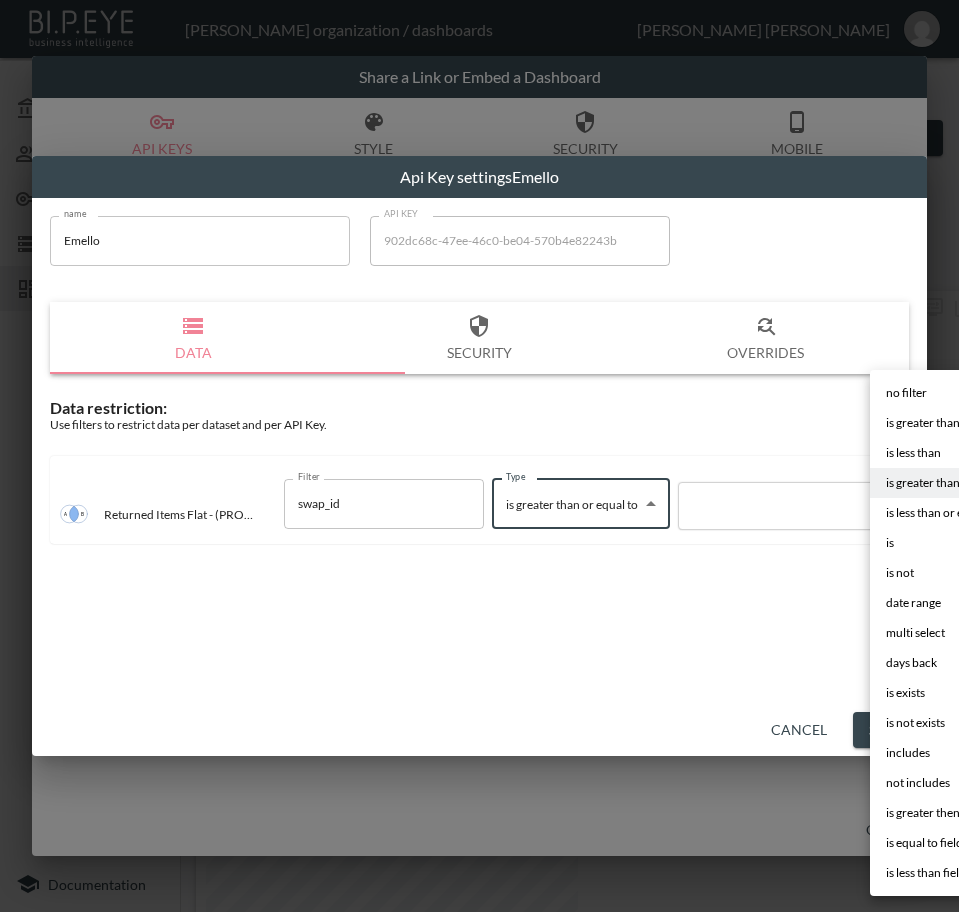 click on "is" at bounding box center (960, 543) 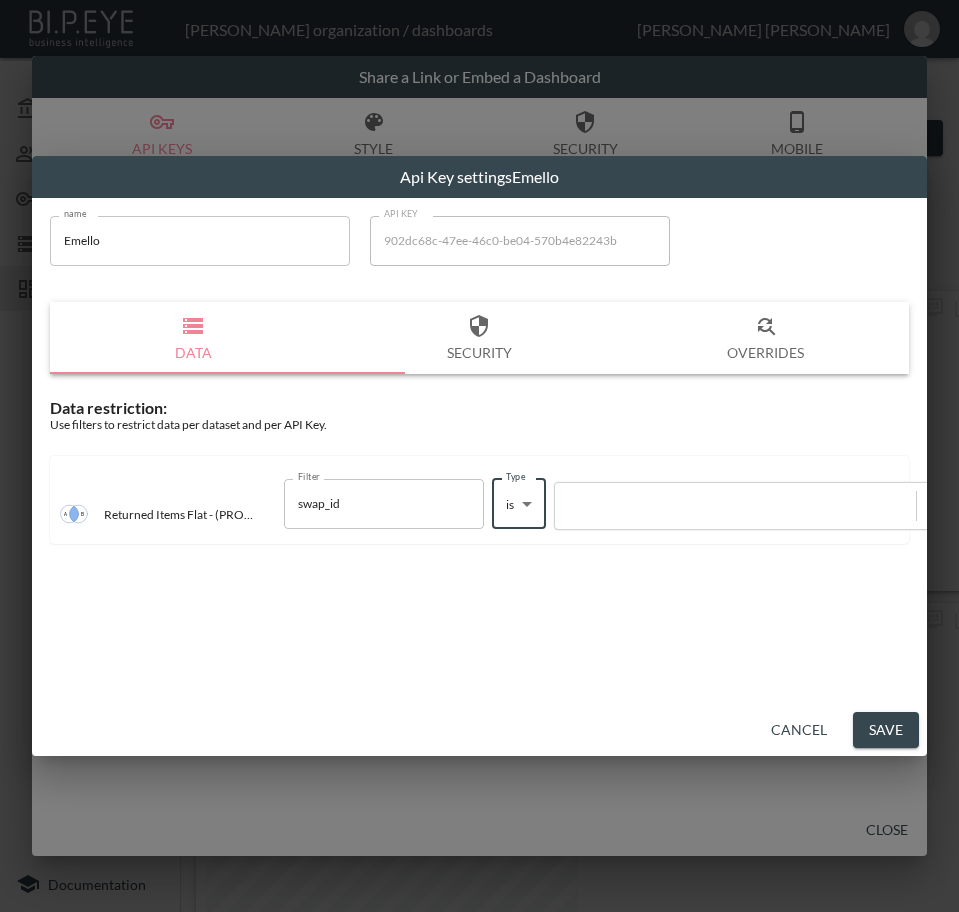 click at bounding box center [479, 456] 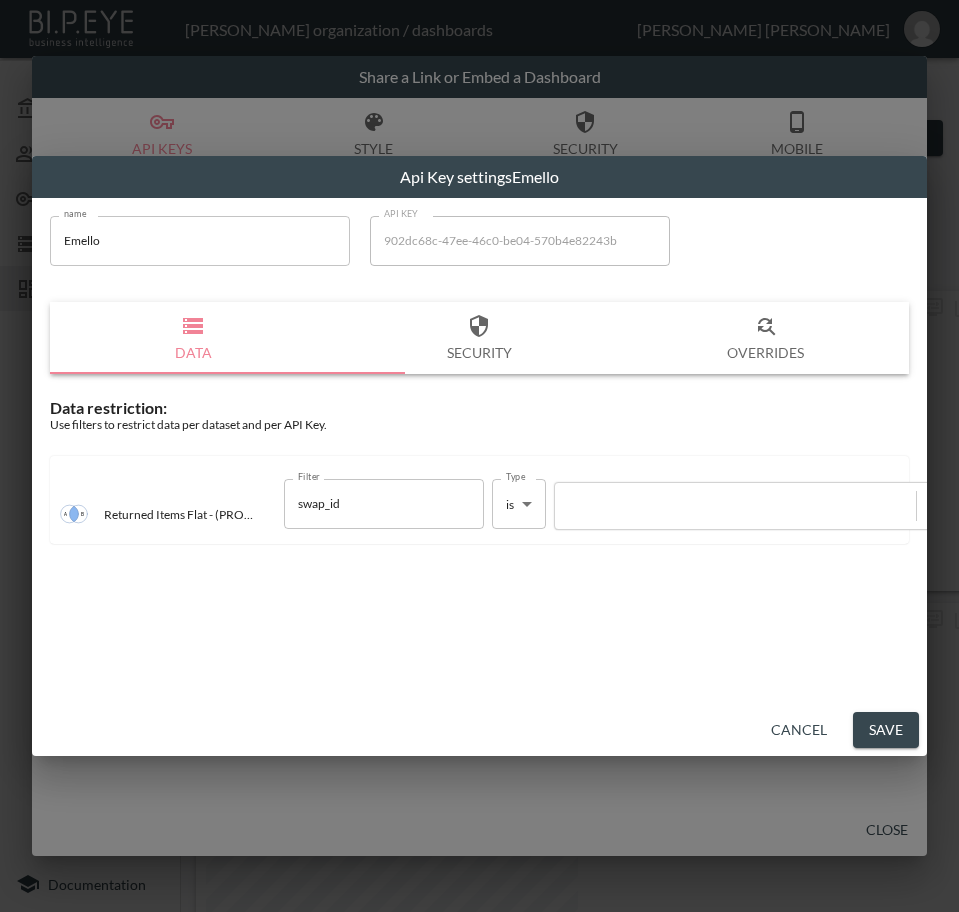 type on "is" 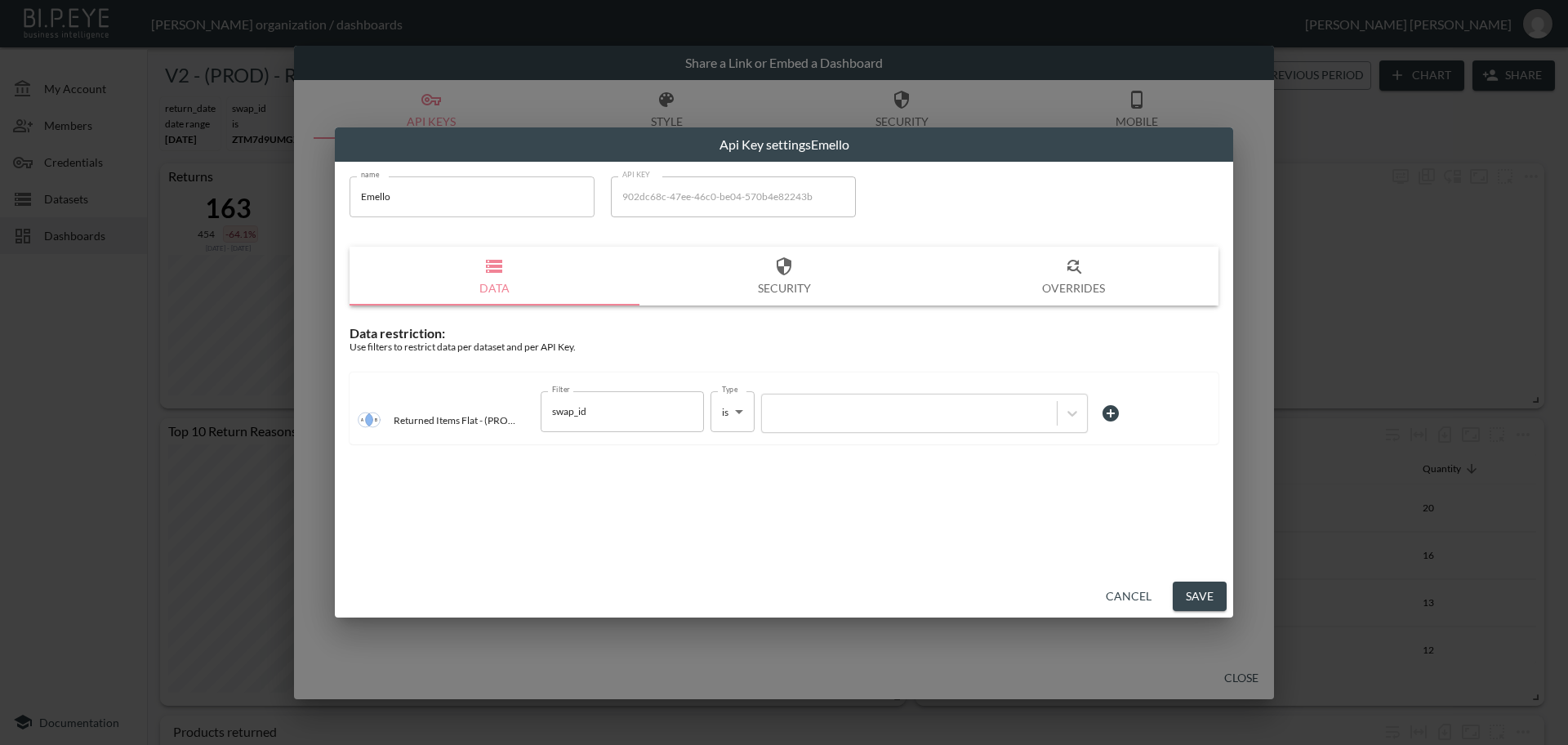 click at bounding box center (784, 372) 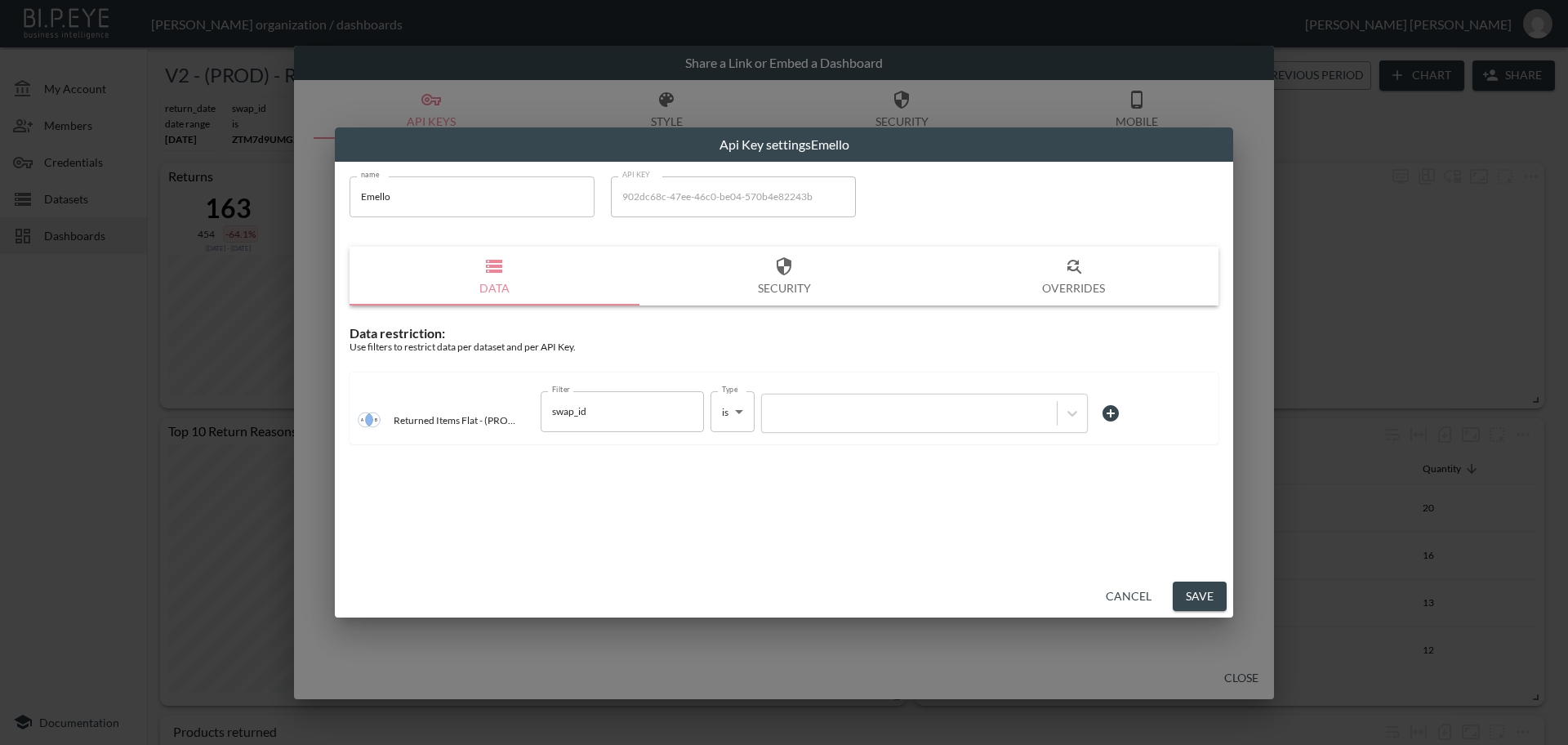 click at bounding box center (784, 372) 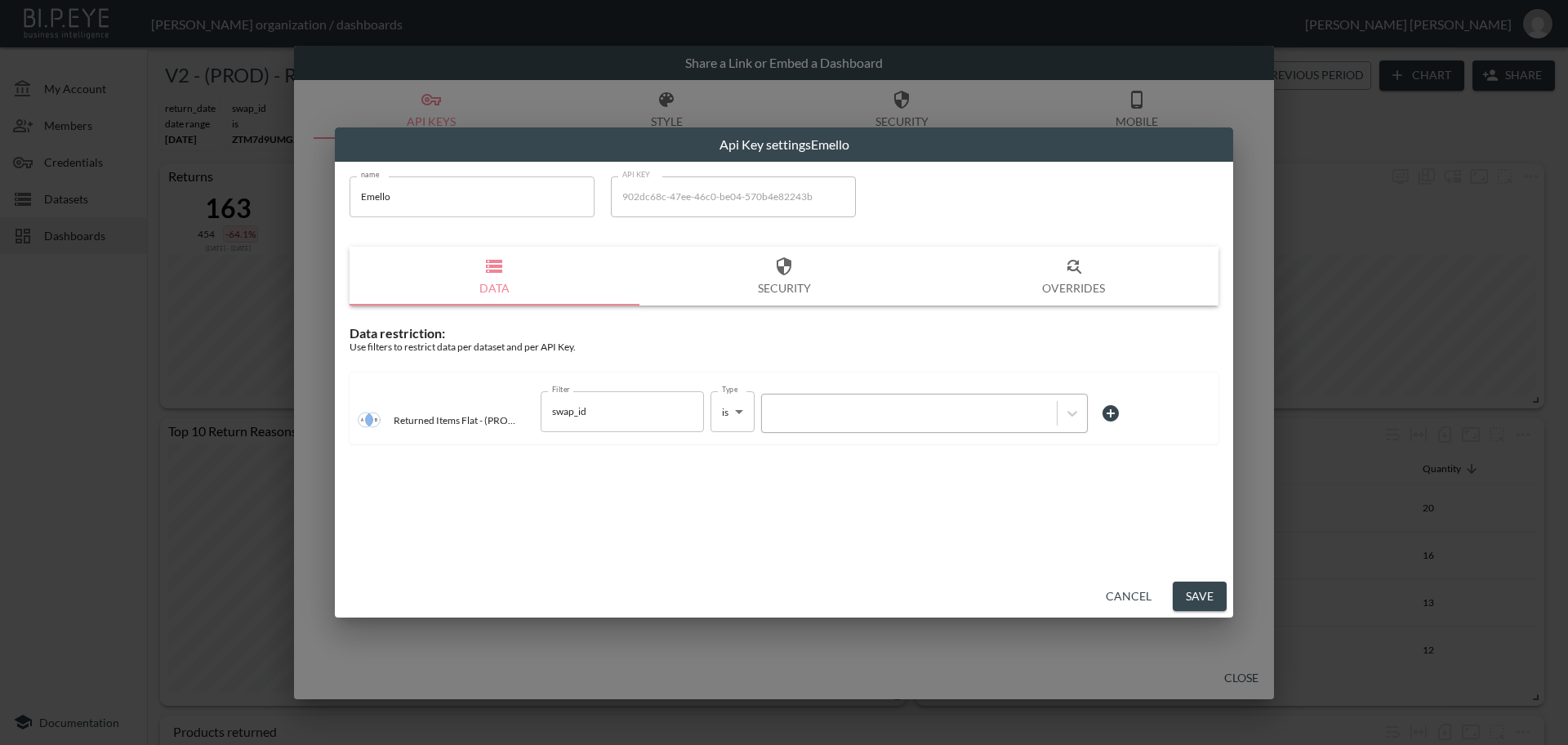 click at bounding box center [924, 413] 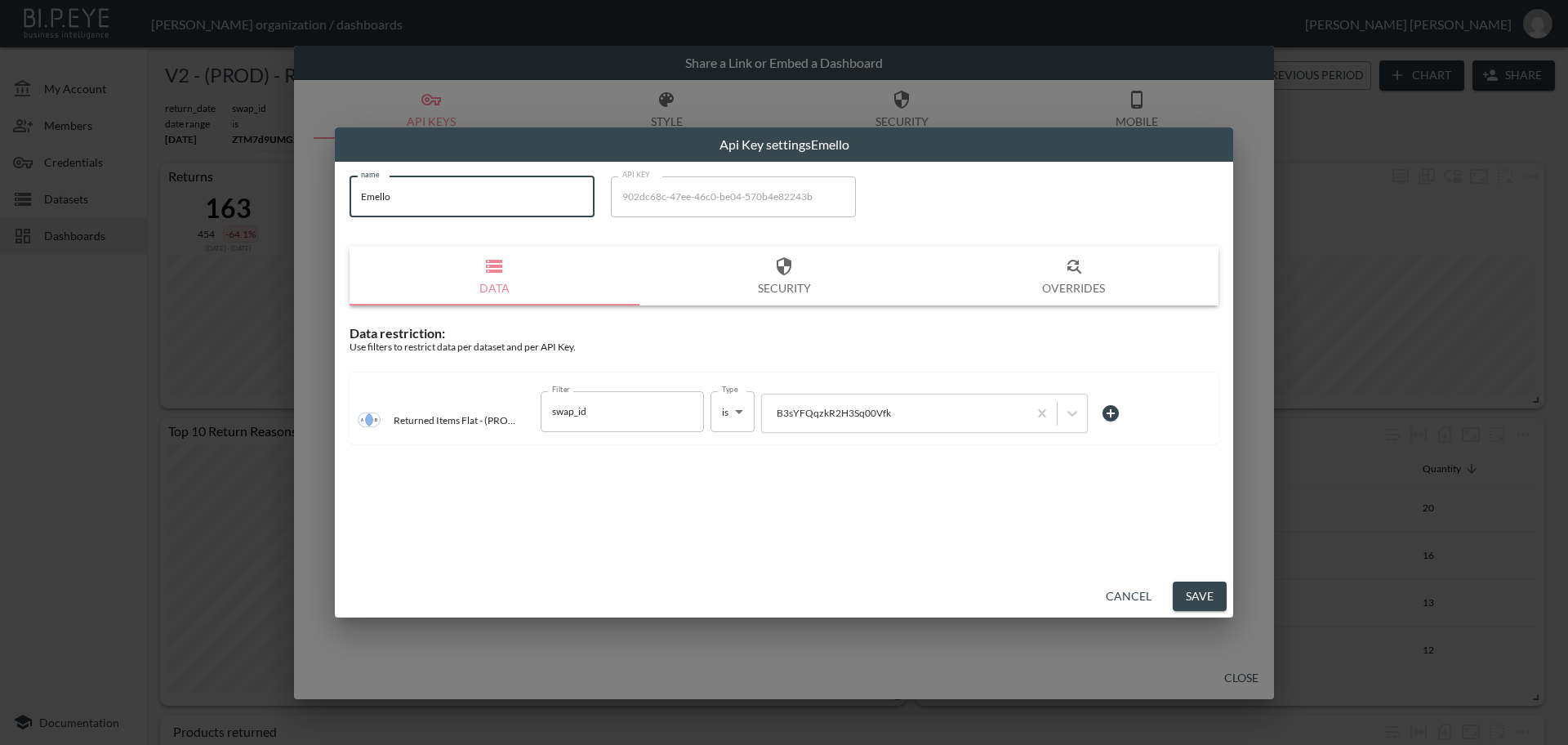 drag, startPoint x: 455, startPoint y: 199, endPoint x: 304, endPoint y: 225, distance: 153.2221 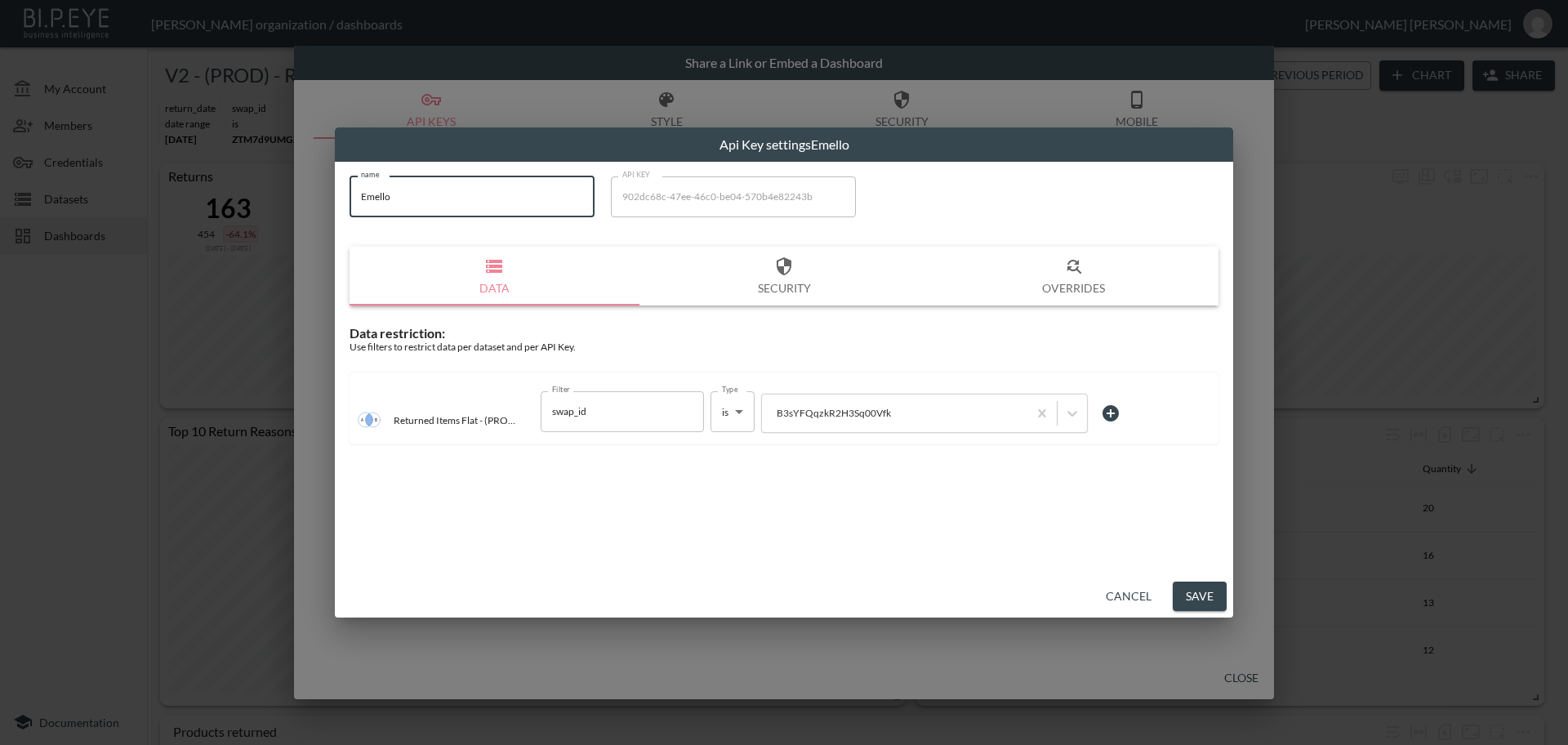 click on "Save" at bounding box center (1200, 596) 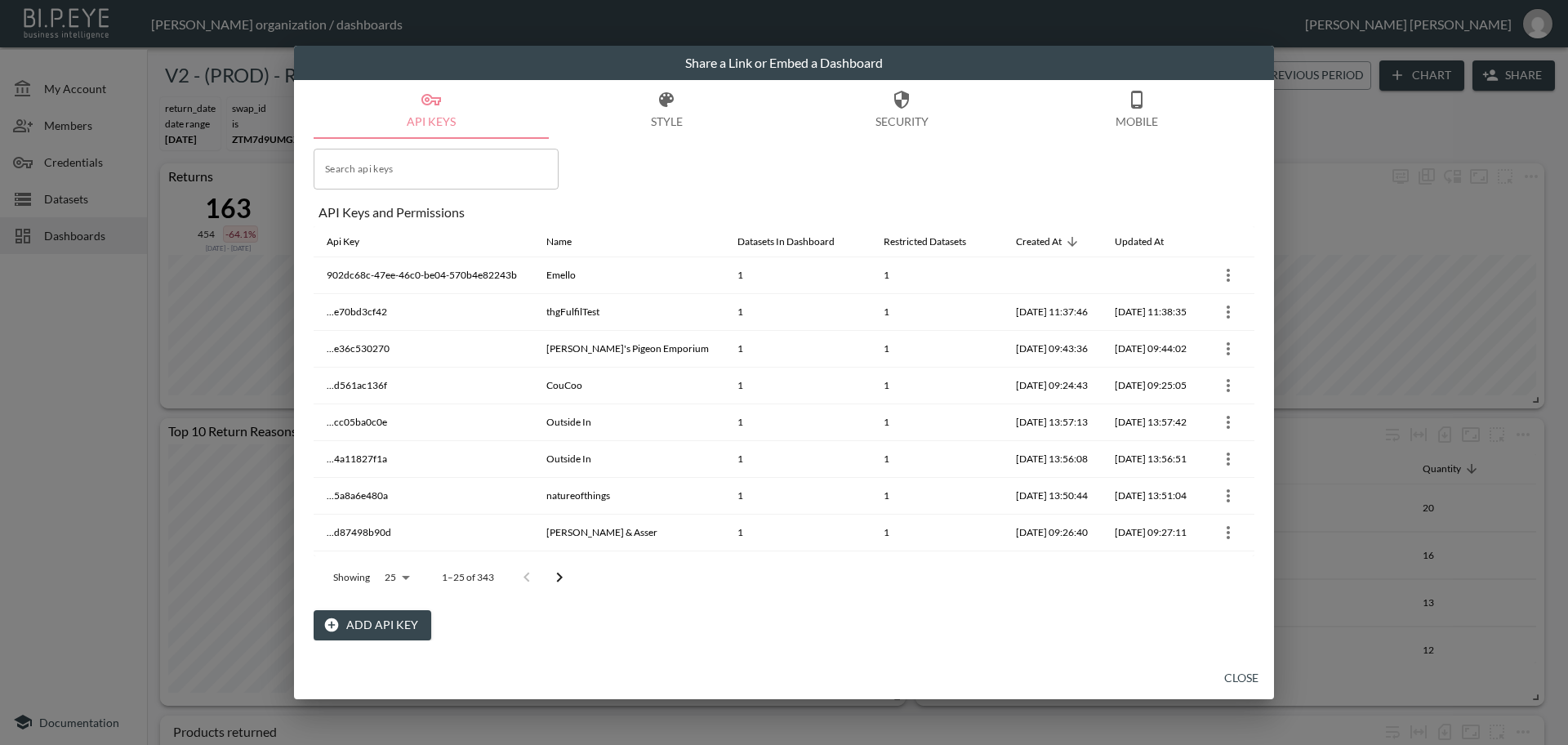 click on "Close" at bounding box center [1241, 678] 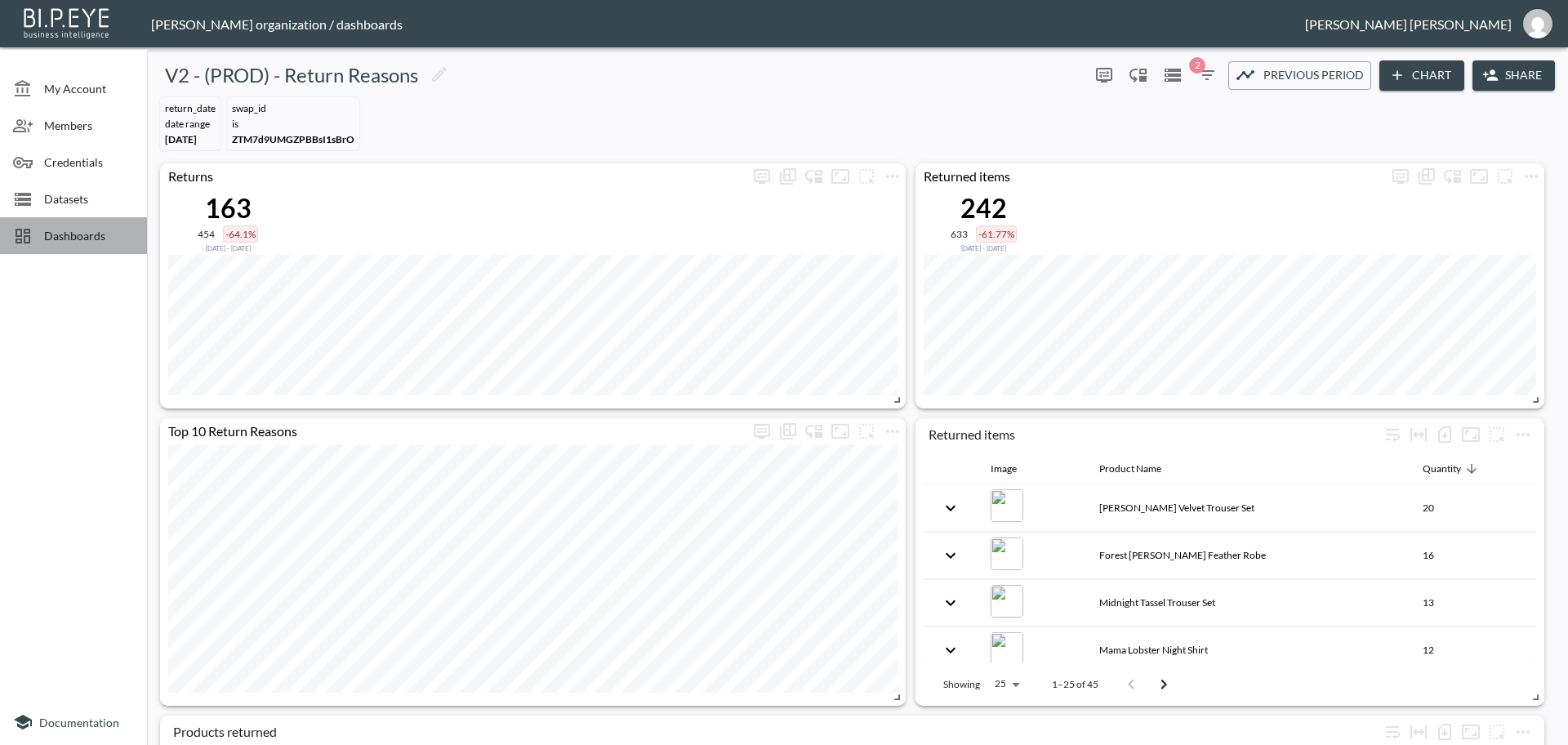 click on "Dashboards" at bounding box center [74, 235] 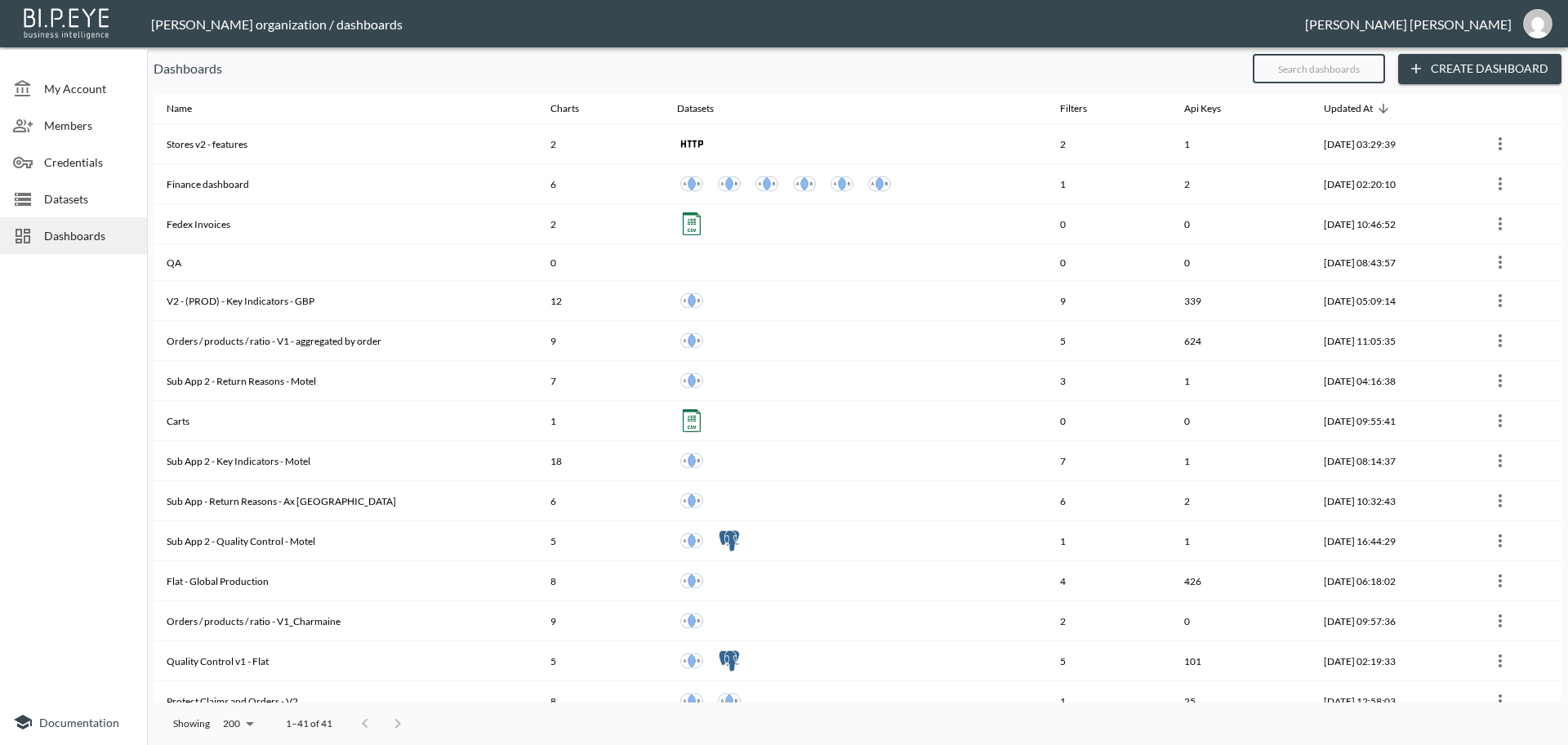 click at bounding box center (1319, 69) 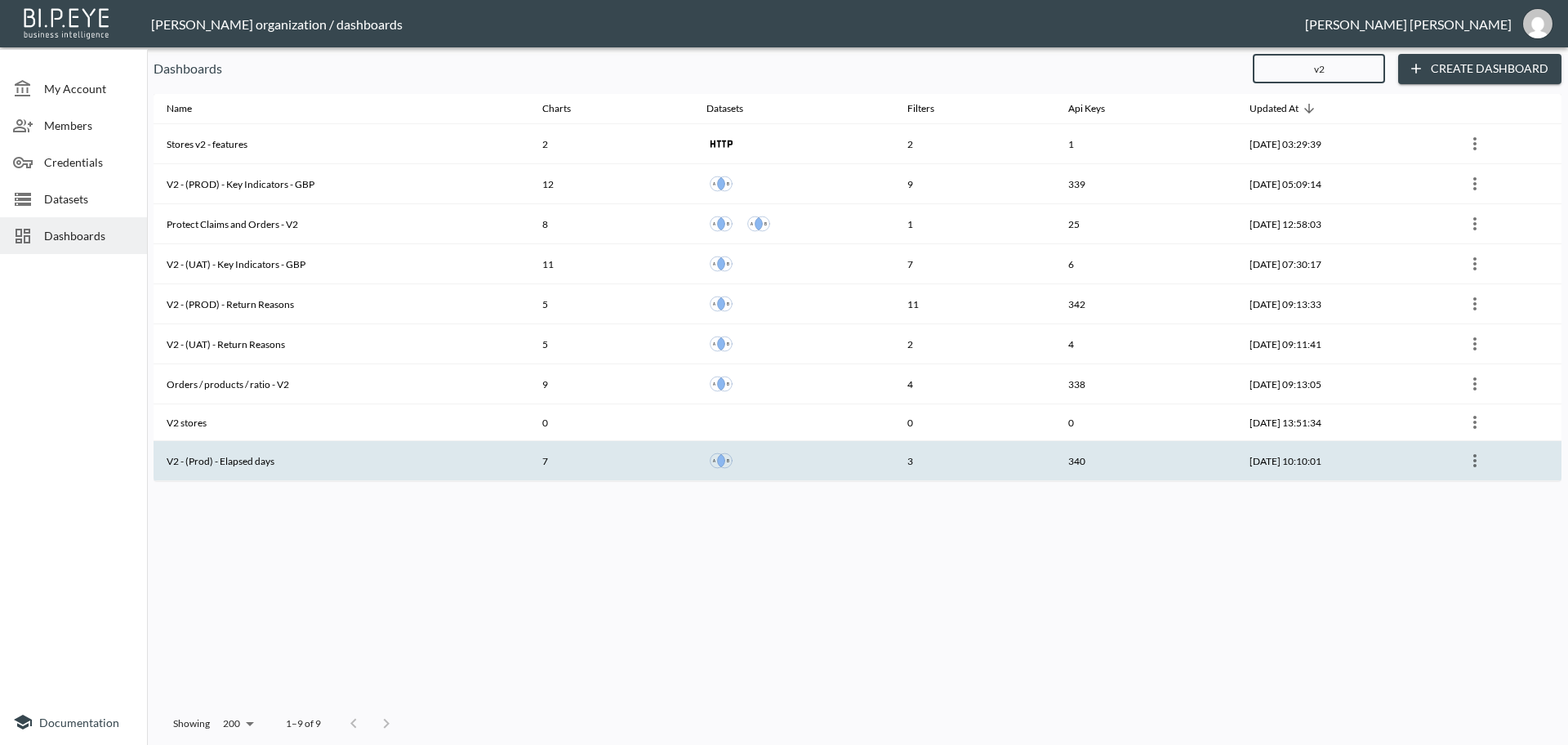 type on "v2" 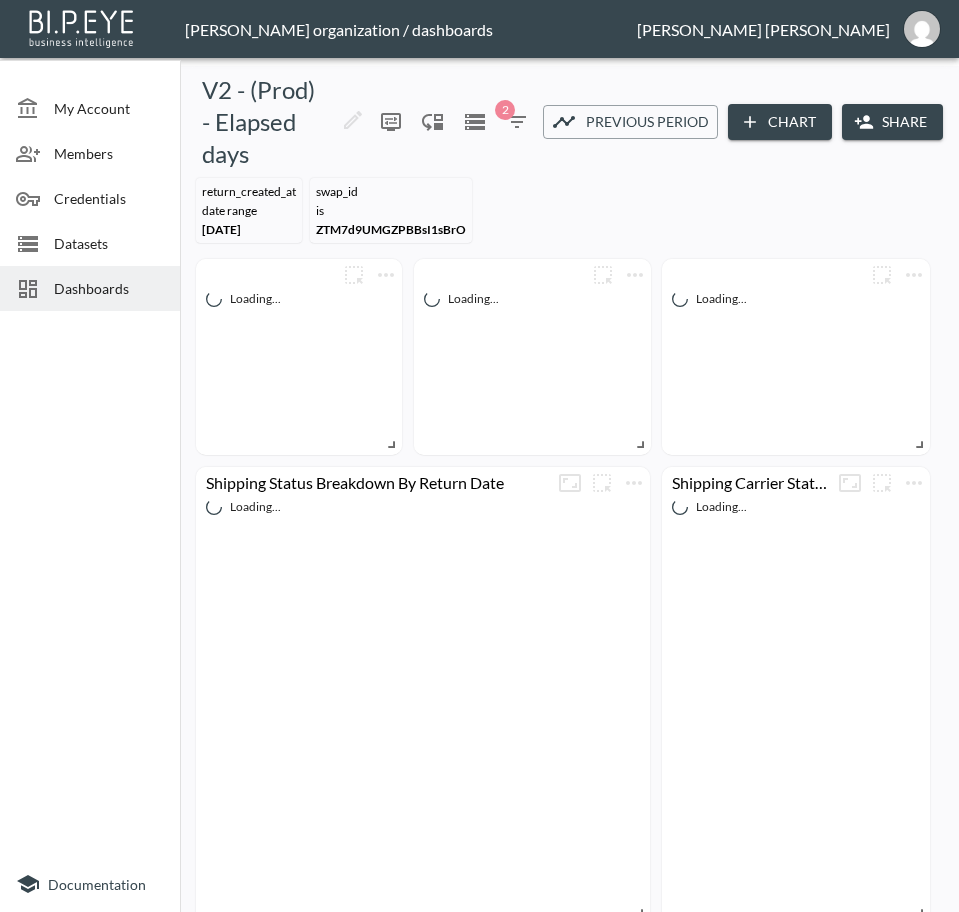 click 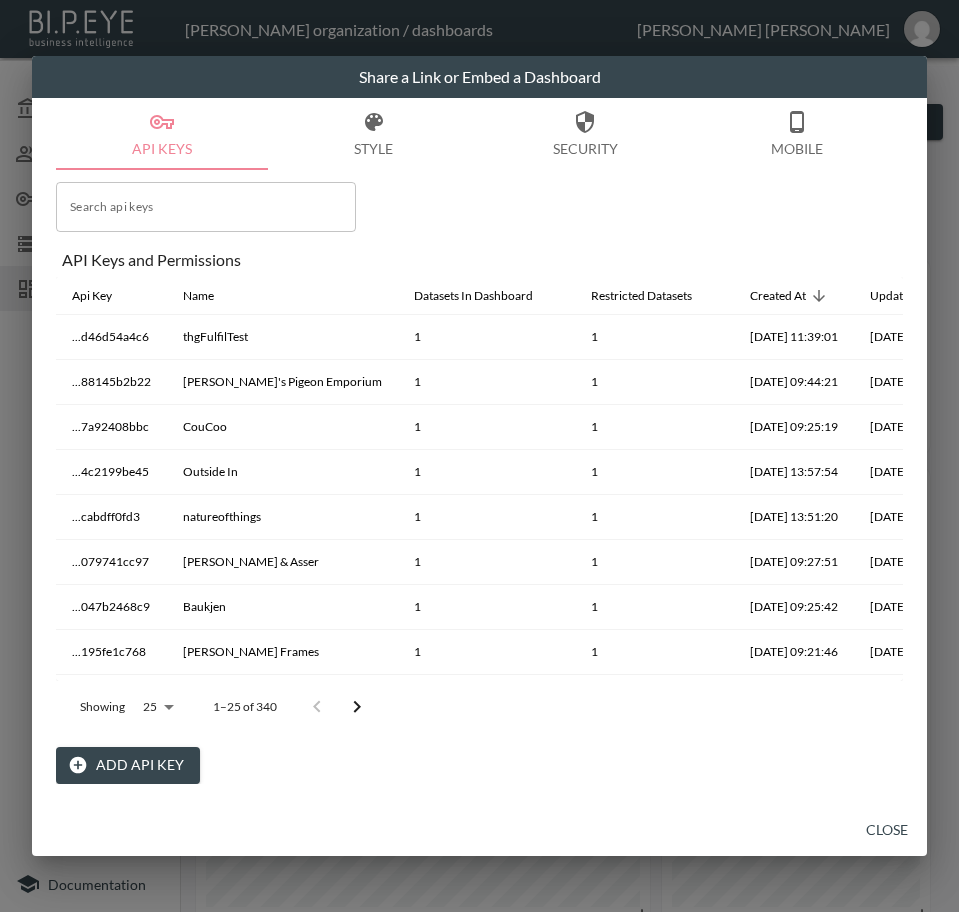 click on "Add API Key" at bounding box center [128, 765] 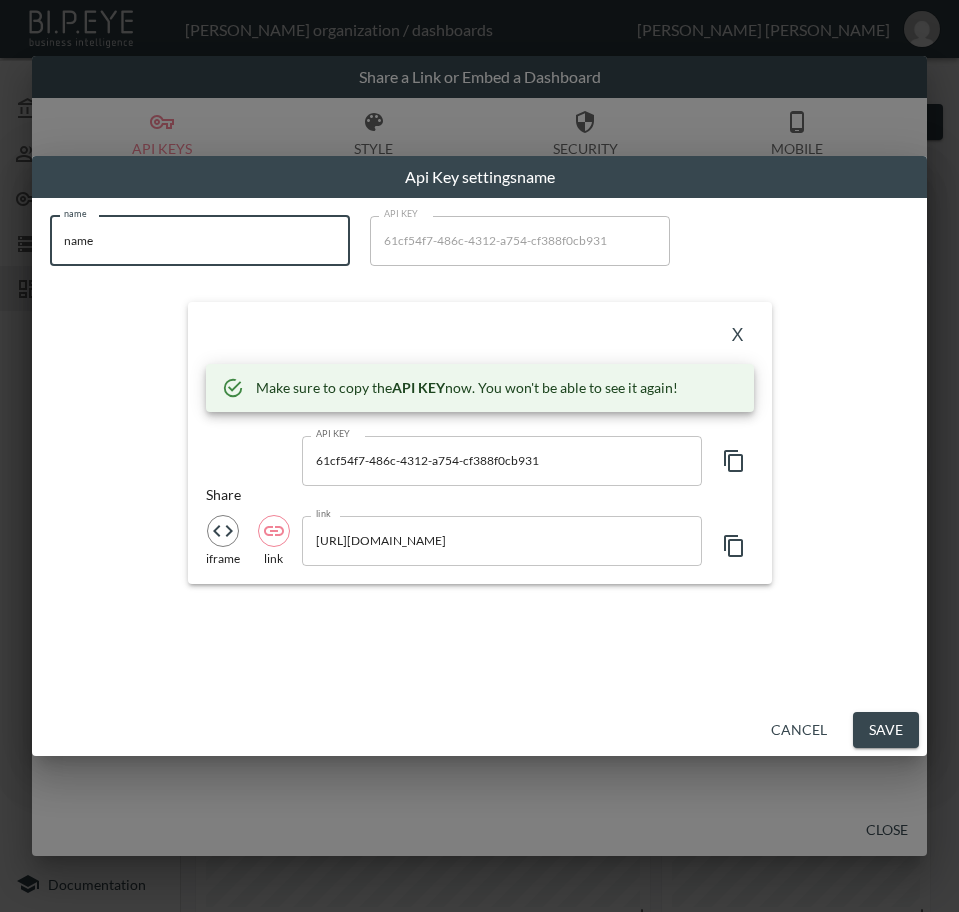 drag, startPoint x: 177, startPoint y: 240, endPoint x: -1, endPoint y: 269, distance: 180.3469 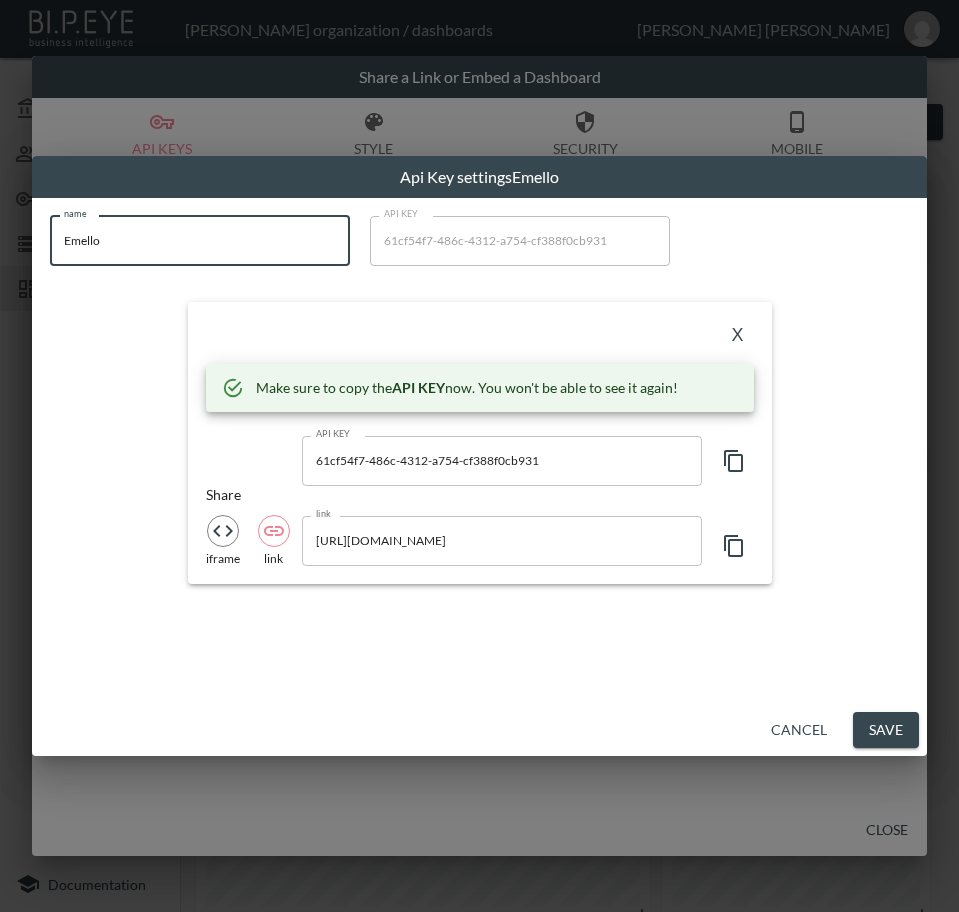 type on "Emello" 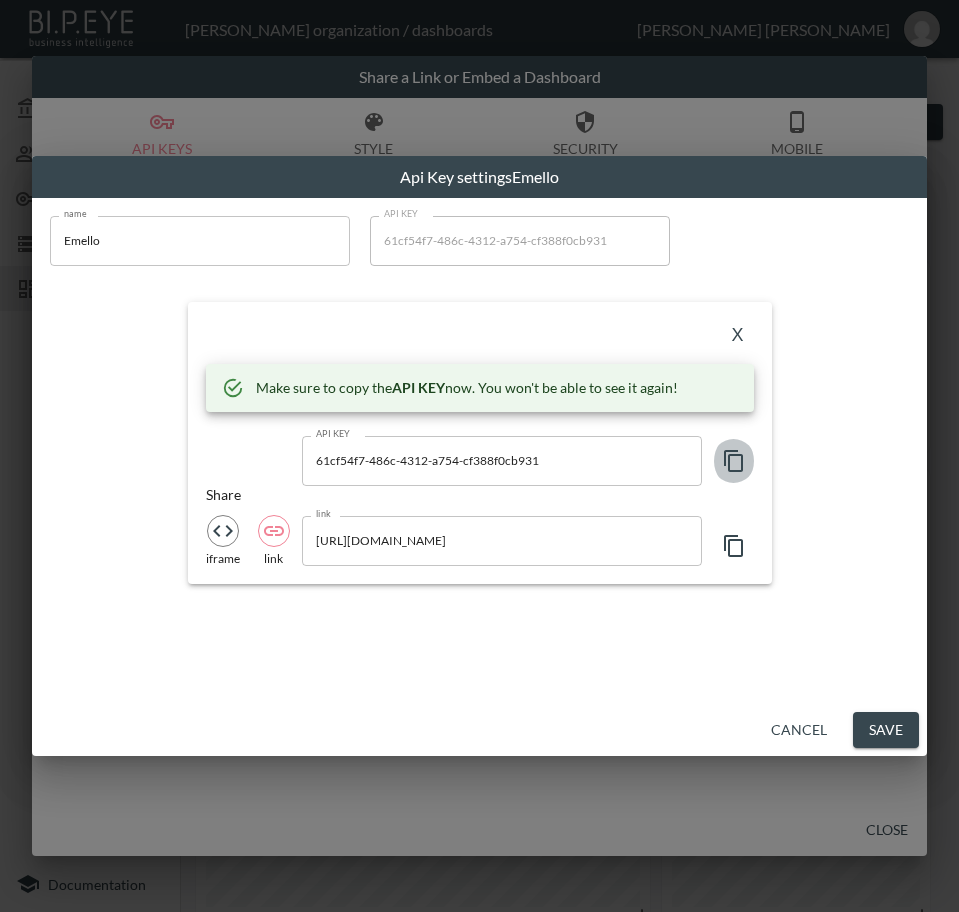 click at bounding box center [734, 461] 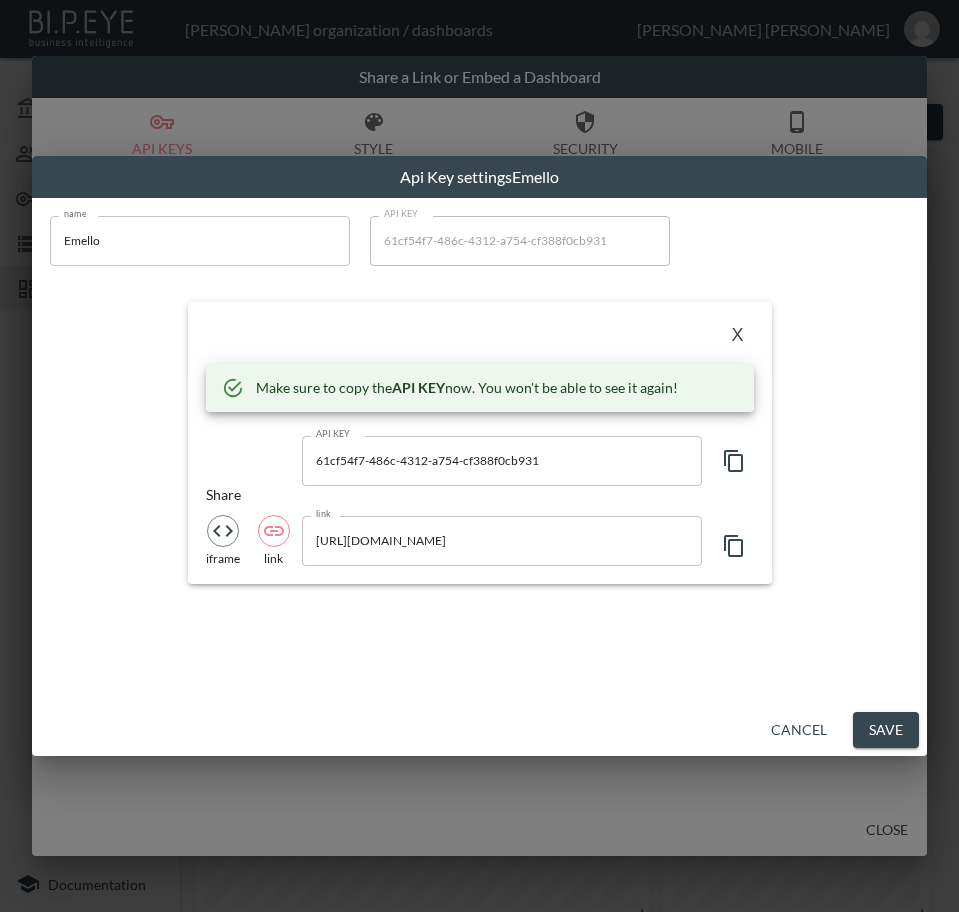 click on "X" at bounding box center [738, 336] 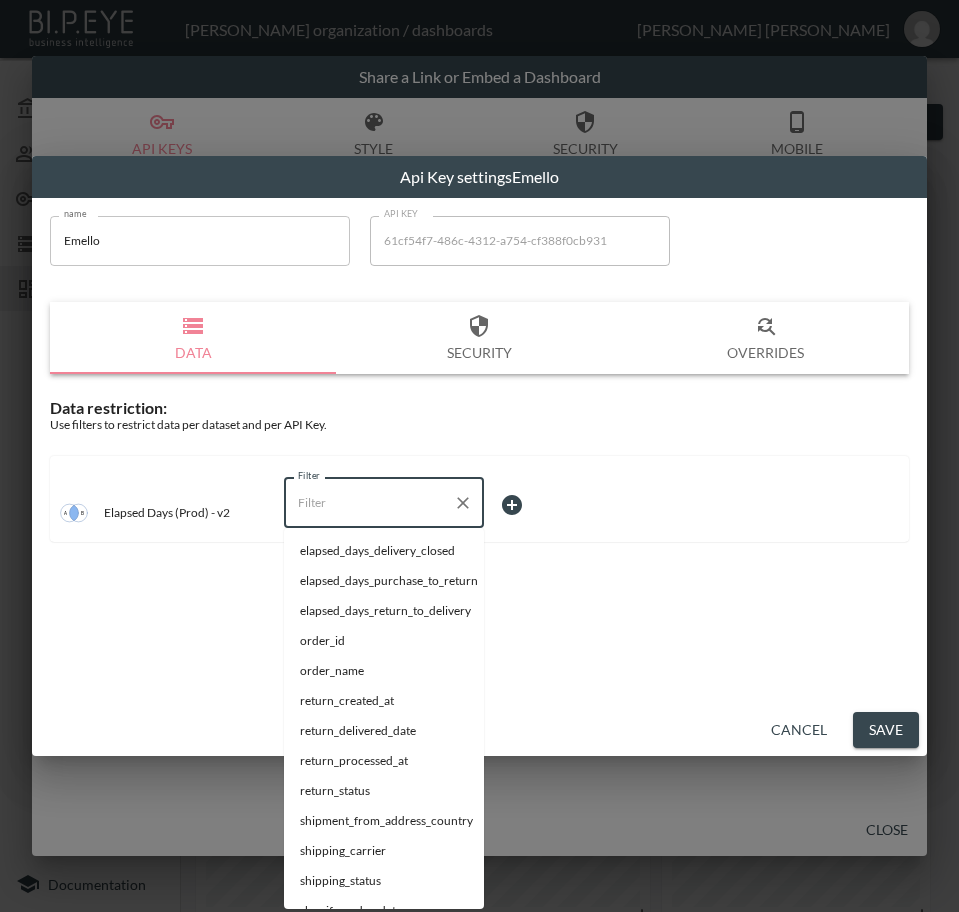 click on "Filter" at bounding box center [369, 503] 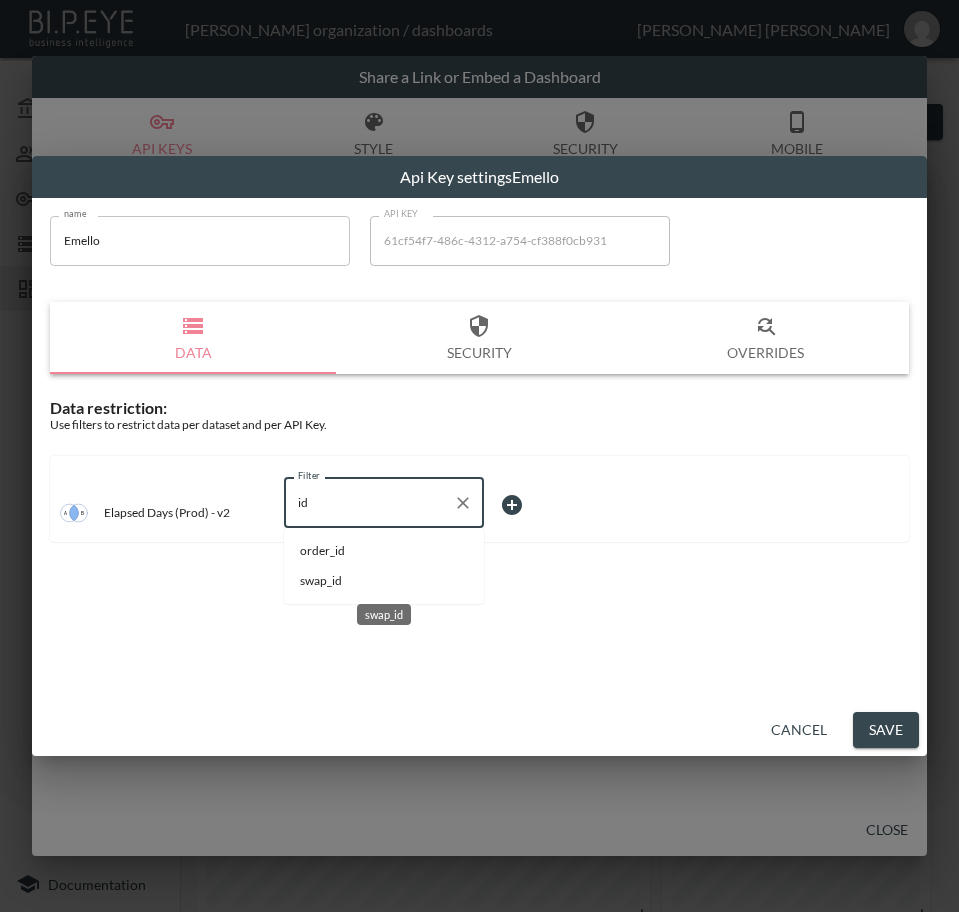 click on "swap_id" at bounding box center (384, 581) 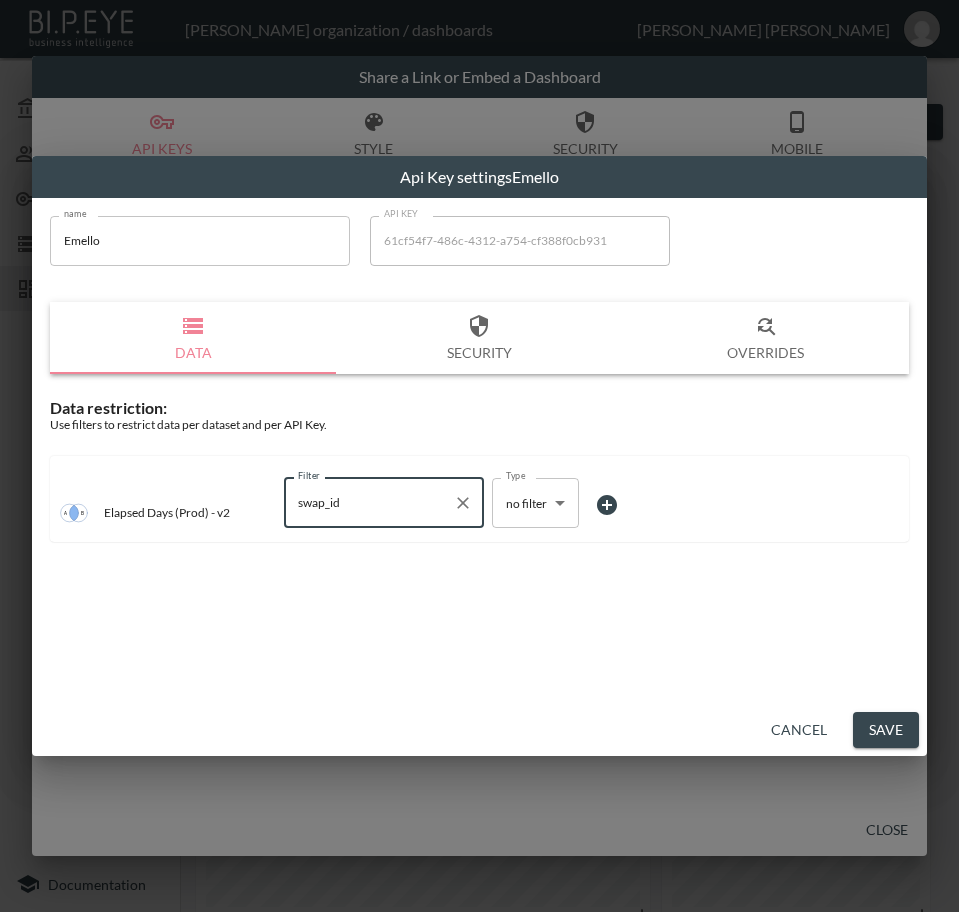 type on "swap_id" 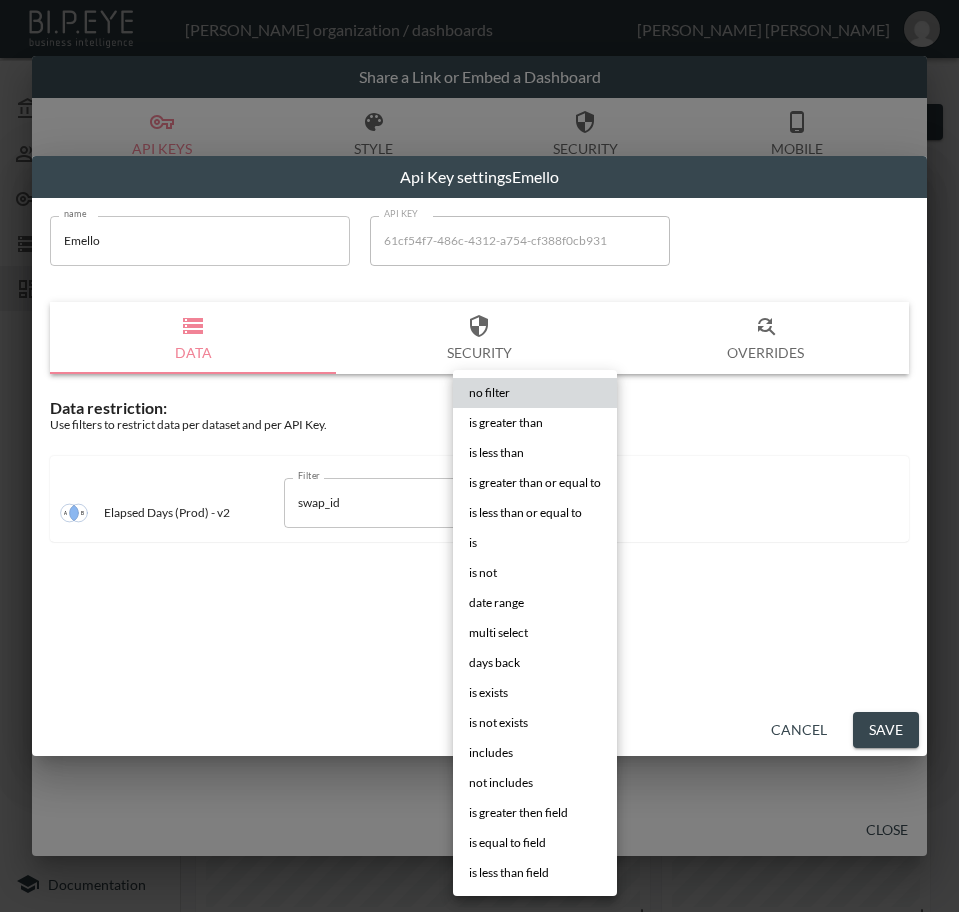 click on "is" at bounding box center [535, 543] 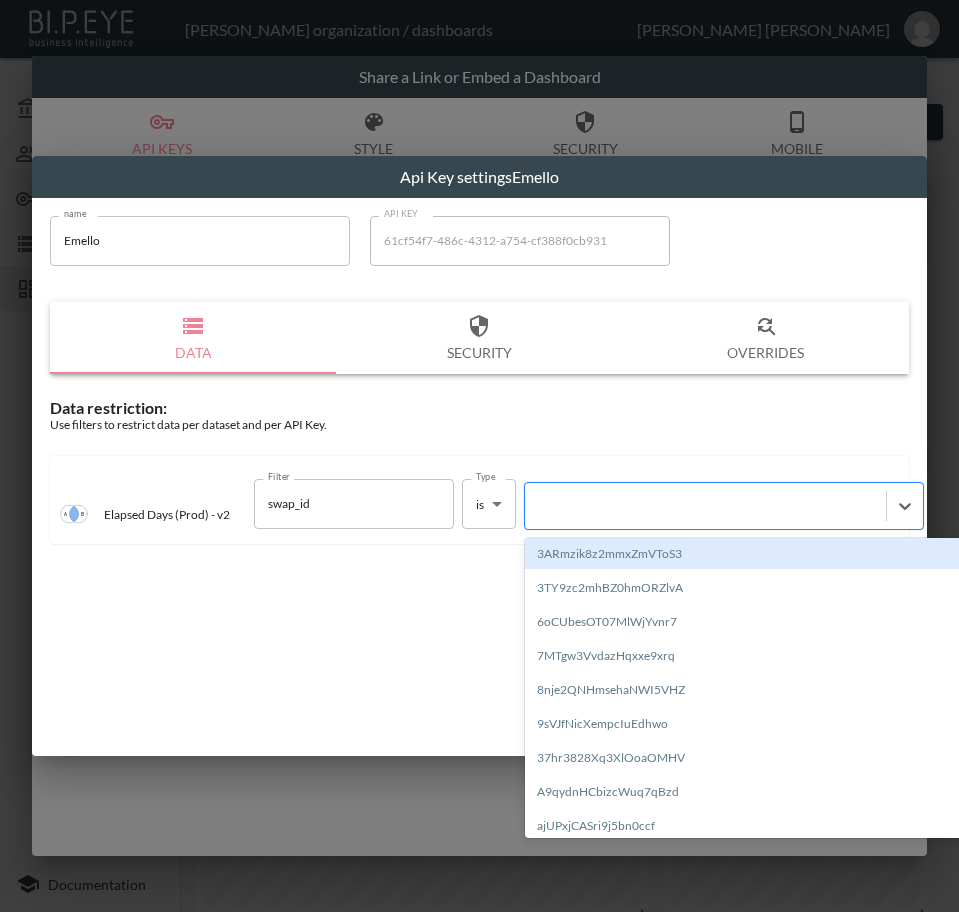 click at bounding box center [705, 505] 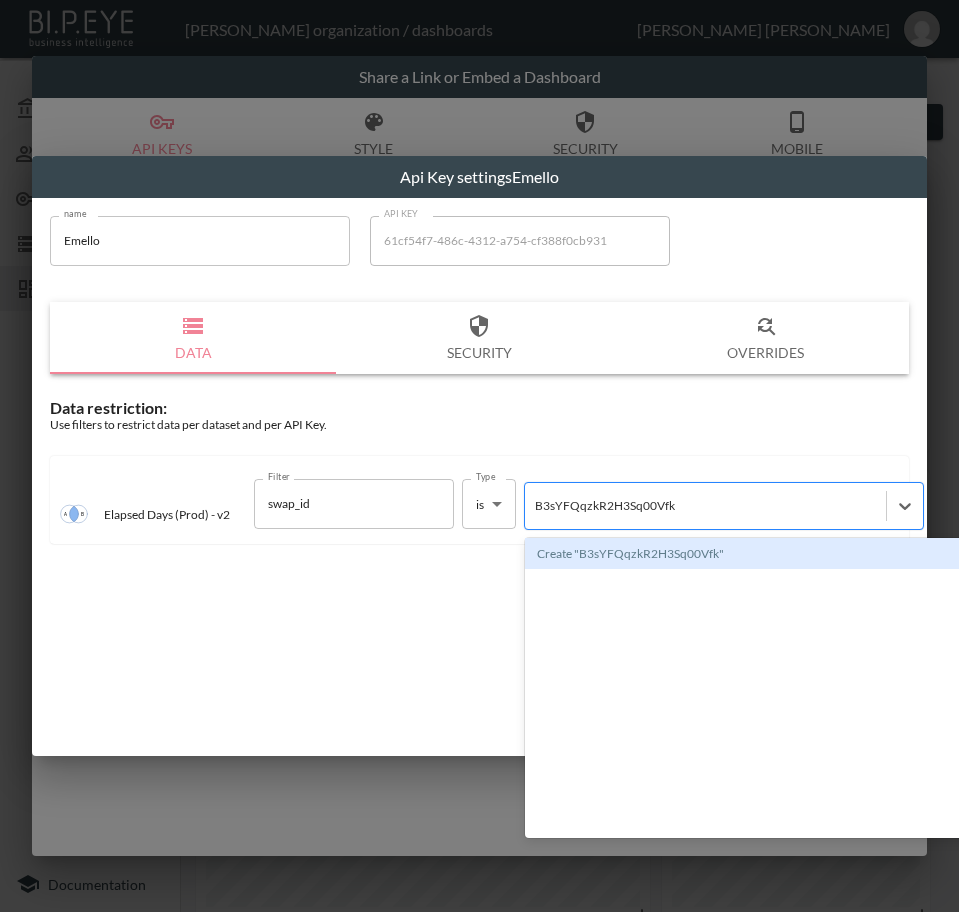 type 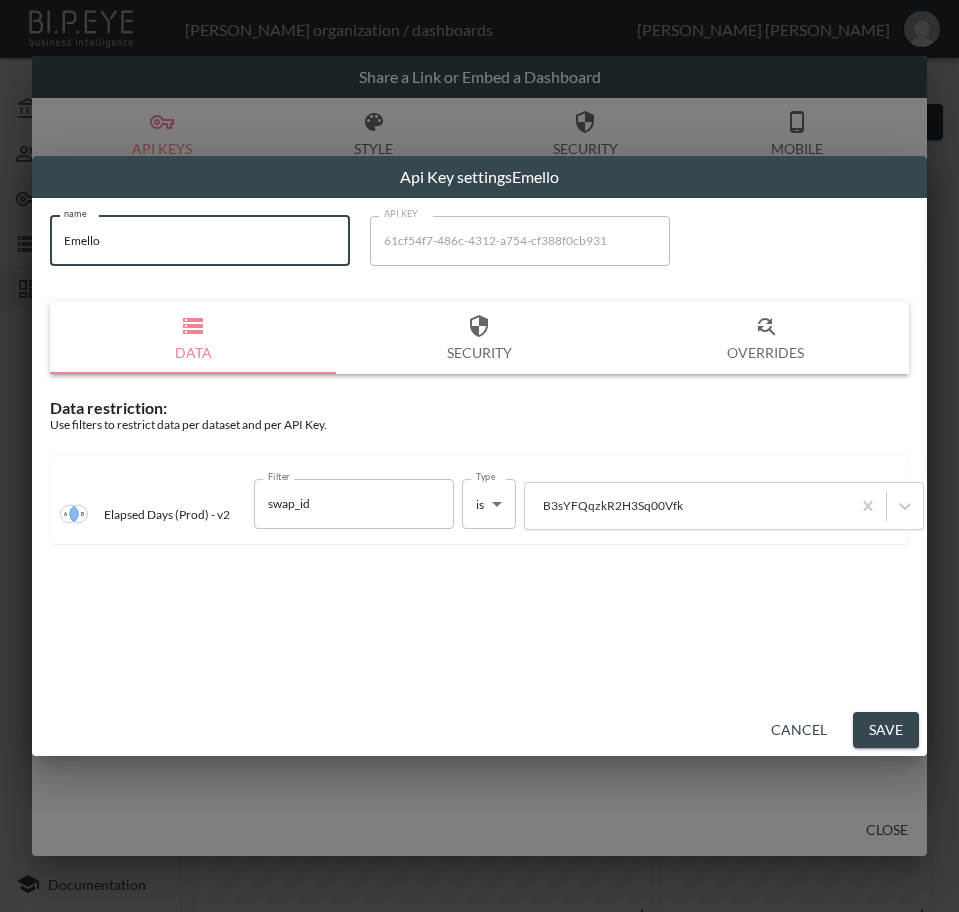 drag, startPoint x: 118, startPoint y: 229, endPoint x: 39, endPoint y: 223, distance: 79.22752 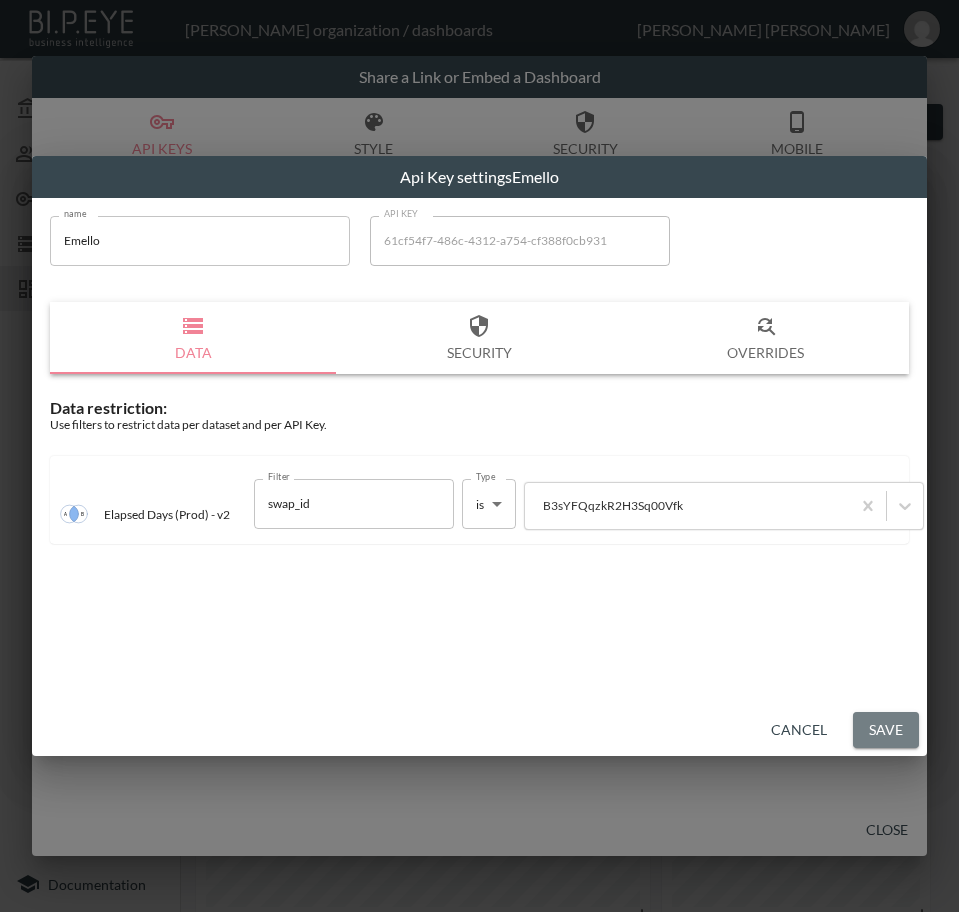 click on "Save" at bounding box center (886, 730) 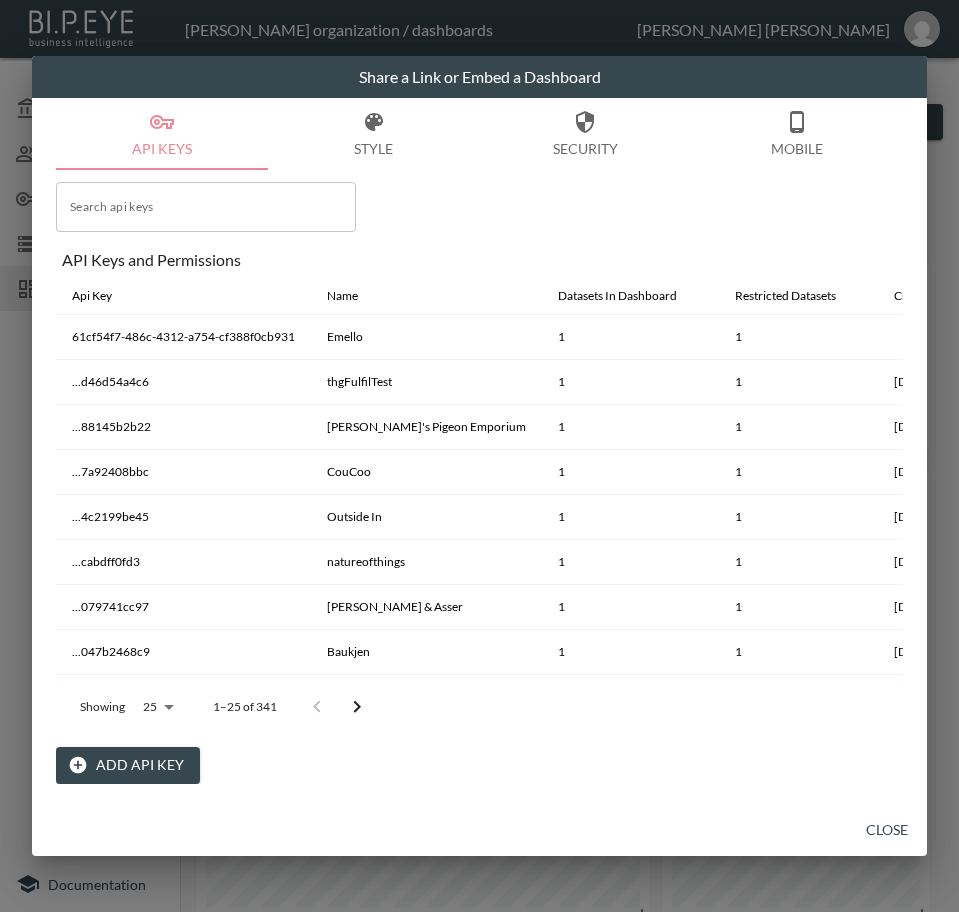 click on "Close" at bounding box center [887, 830] 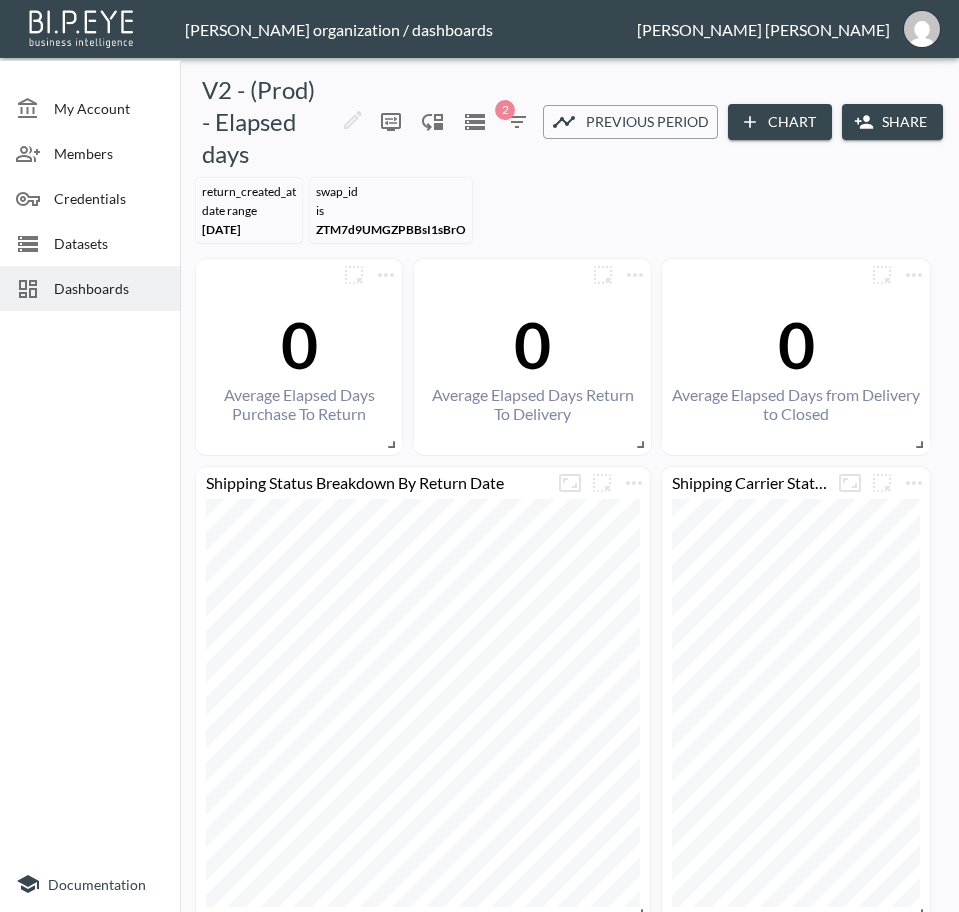 click on "Dashboards" at bounding box center [90, 288] 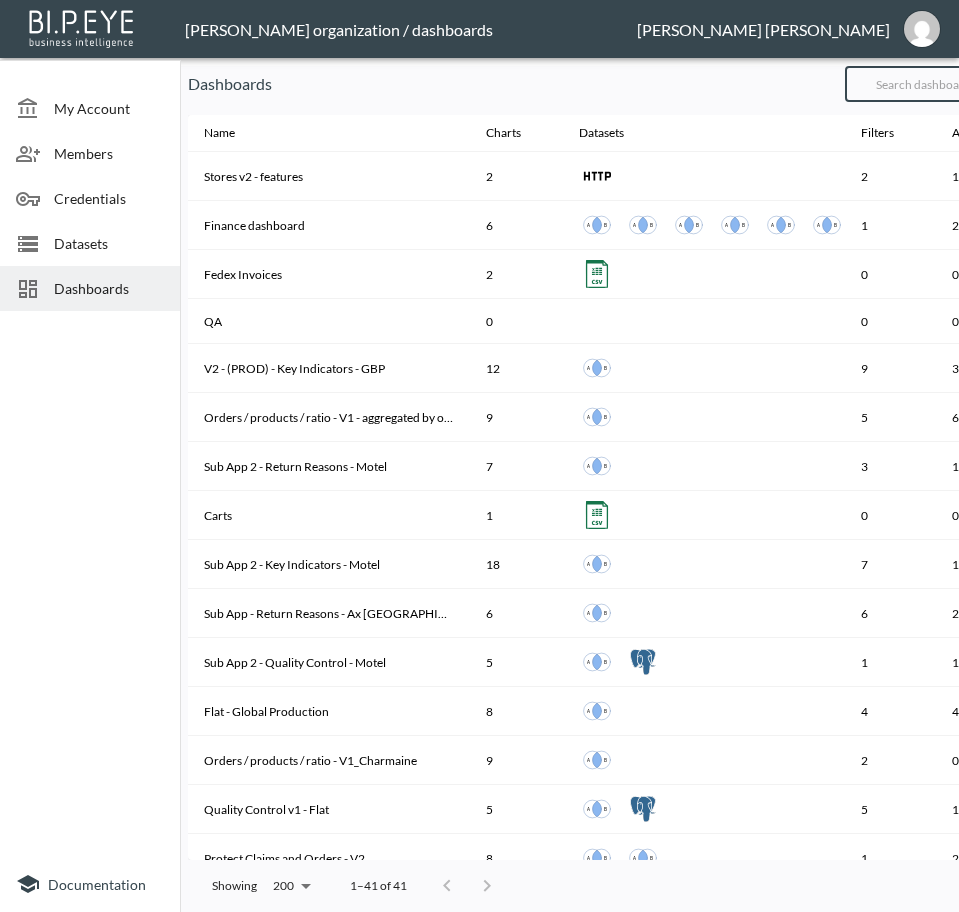 click at bounding box center (926, 84) 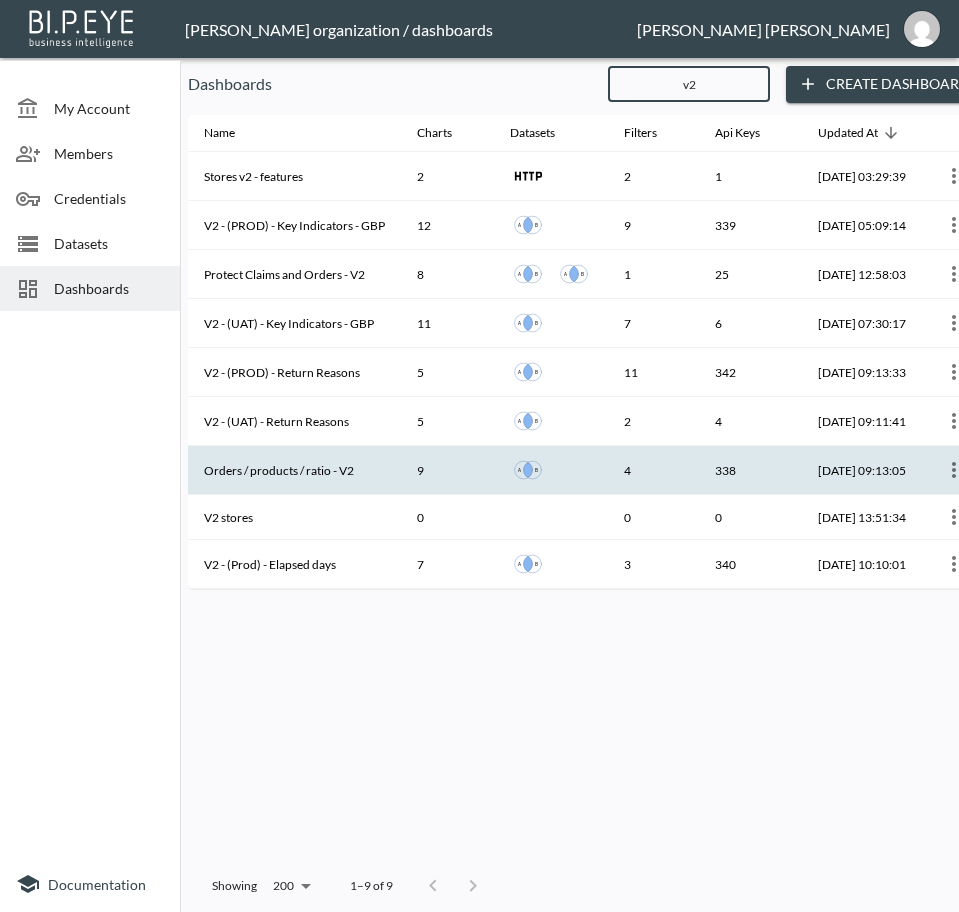 type on "v2" 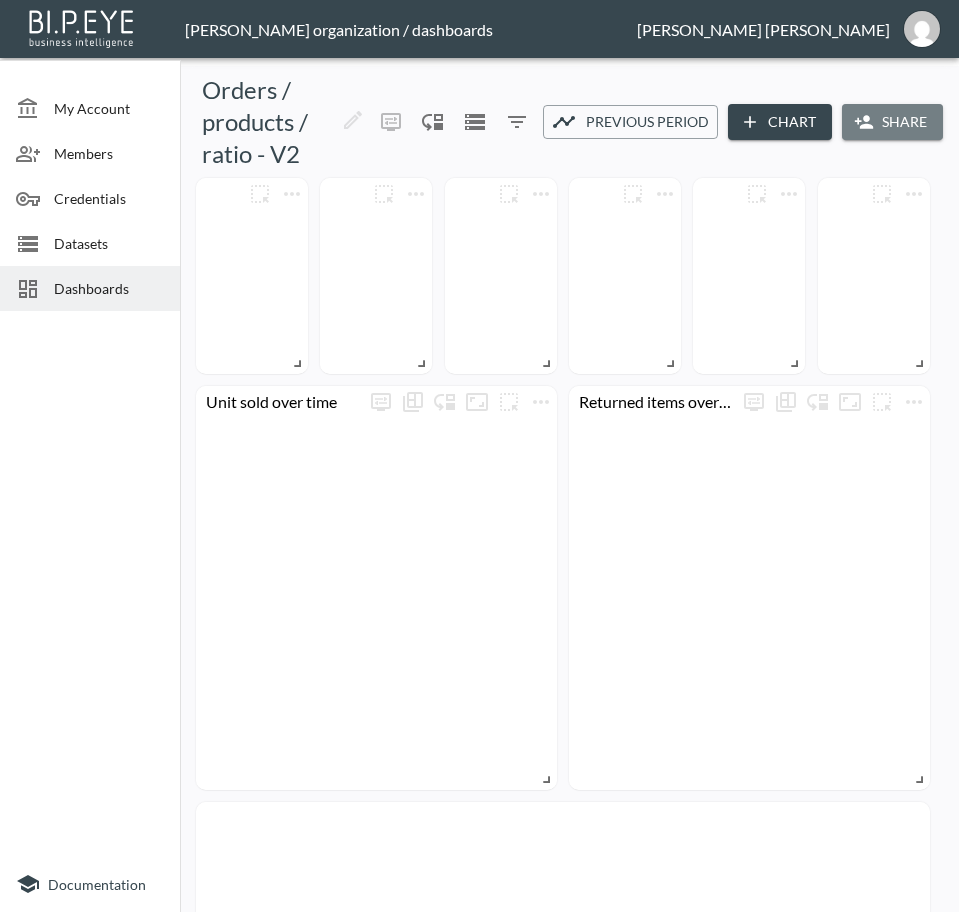 click on "Share" at bounding box center [892, 122] 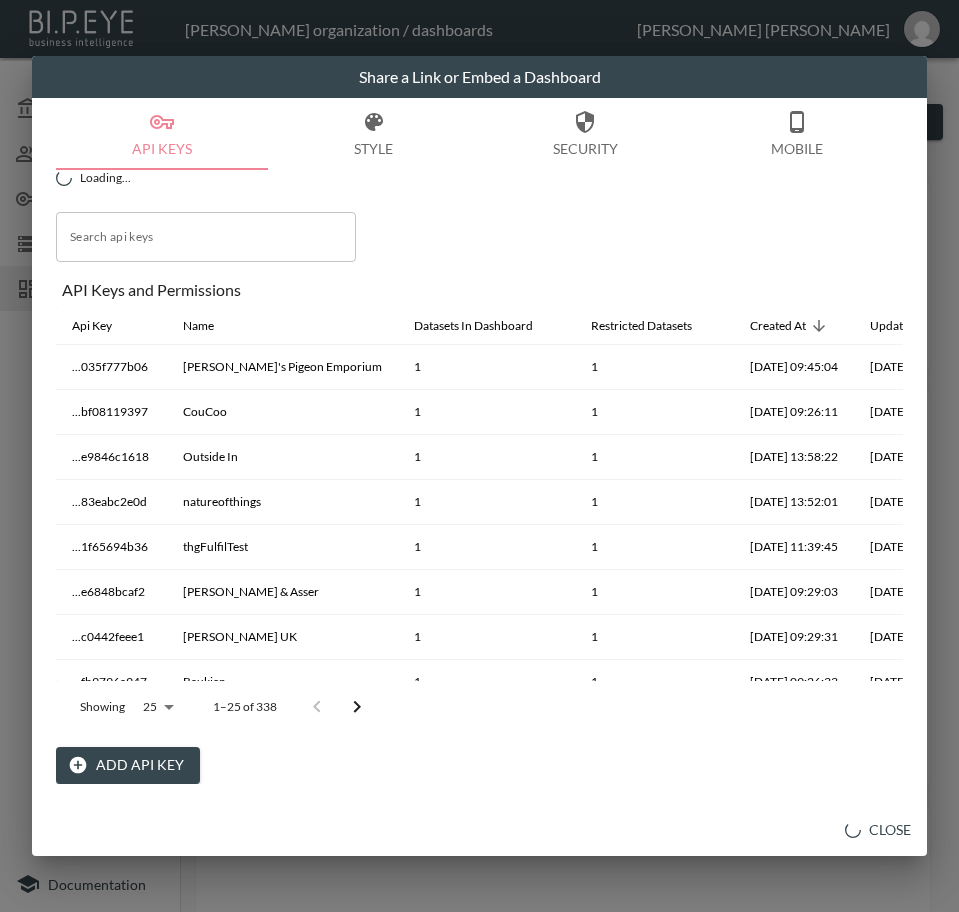 click on "Add API Key" at bounding box center (128, 765) 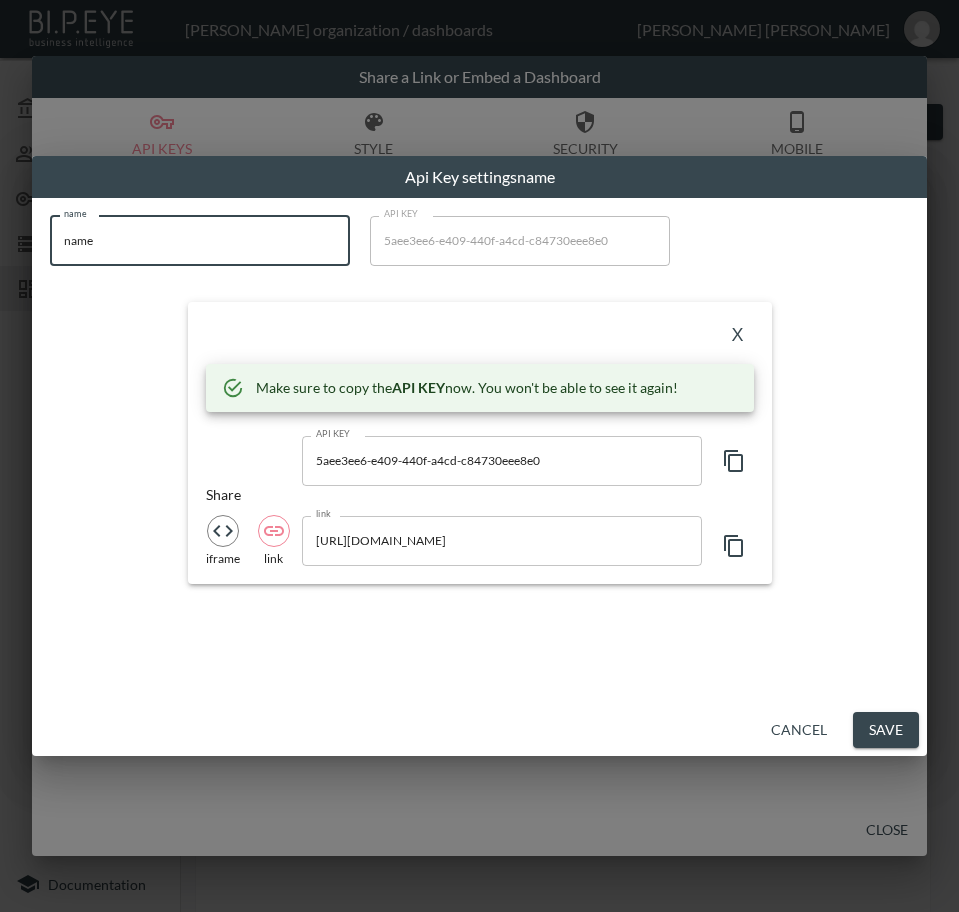 drag, startPoint x: 193, startPoint y: 244, endPoint x: -1, endPoint y: 254, distance: 194.25757 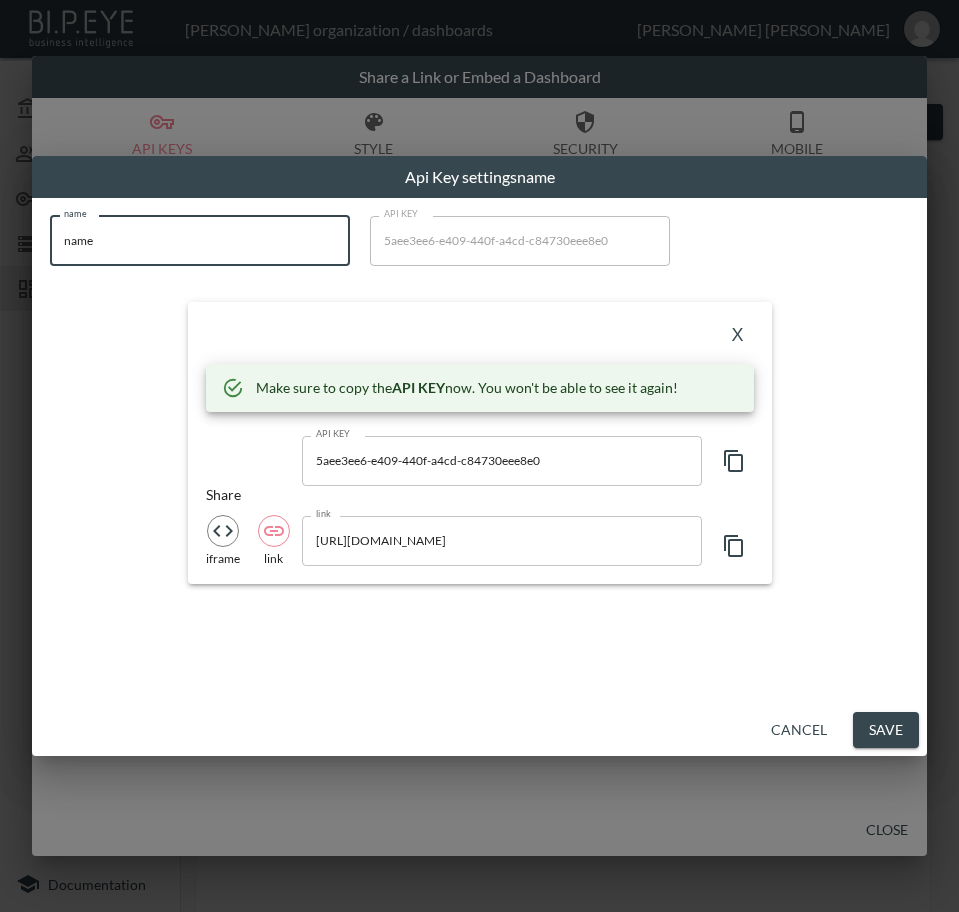 paste on "Emello" 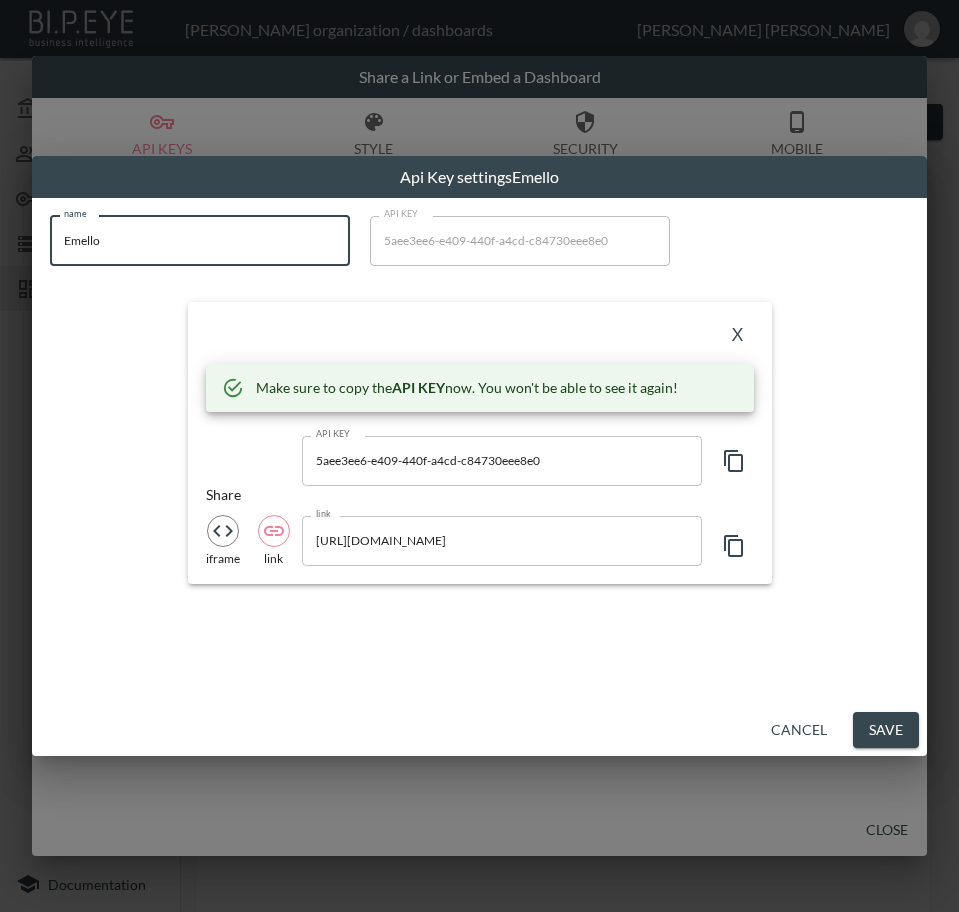 type on "Emello" 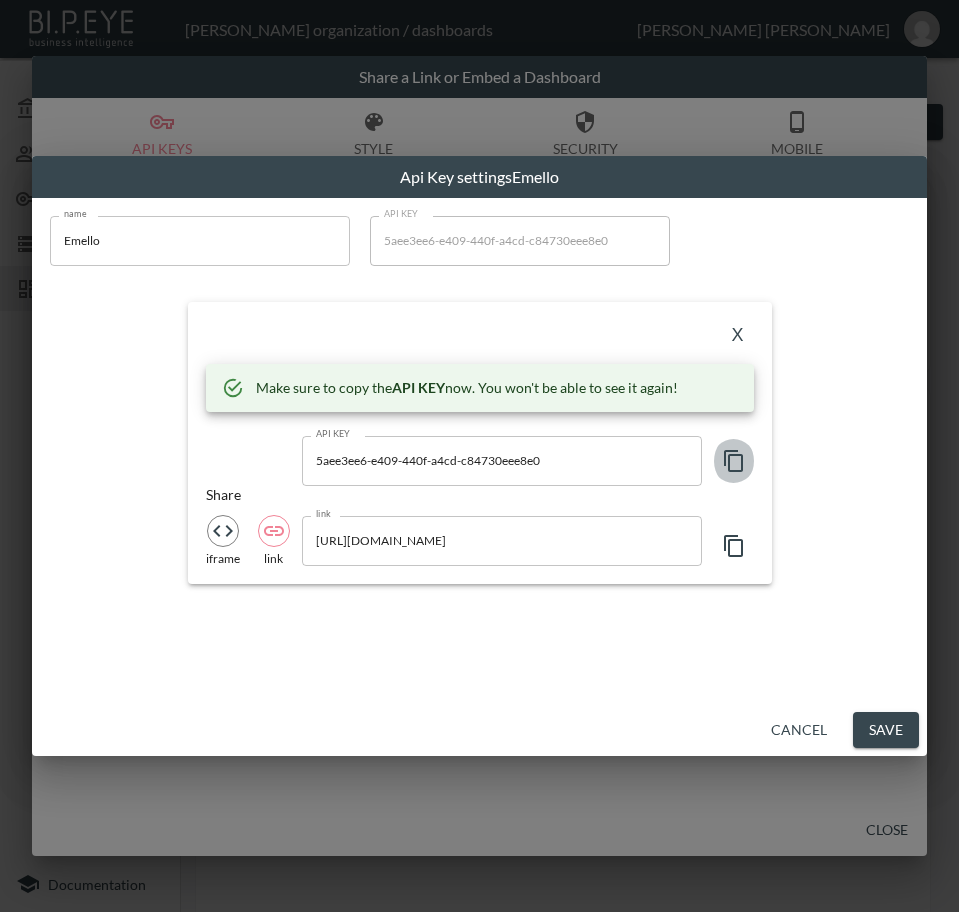 drag, startPoint x: 736, startPoint y: 459, endPoint x: 859, endPoint y: 493, distance: 127.61269 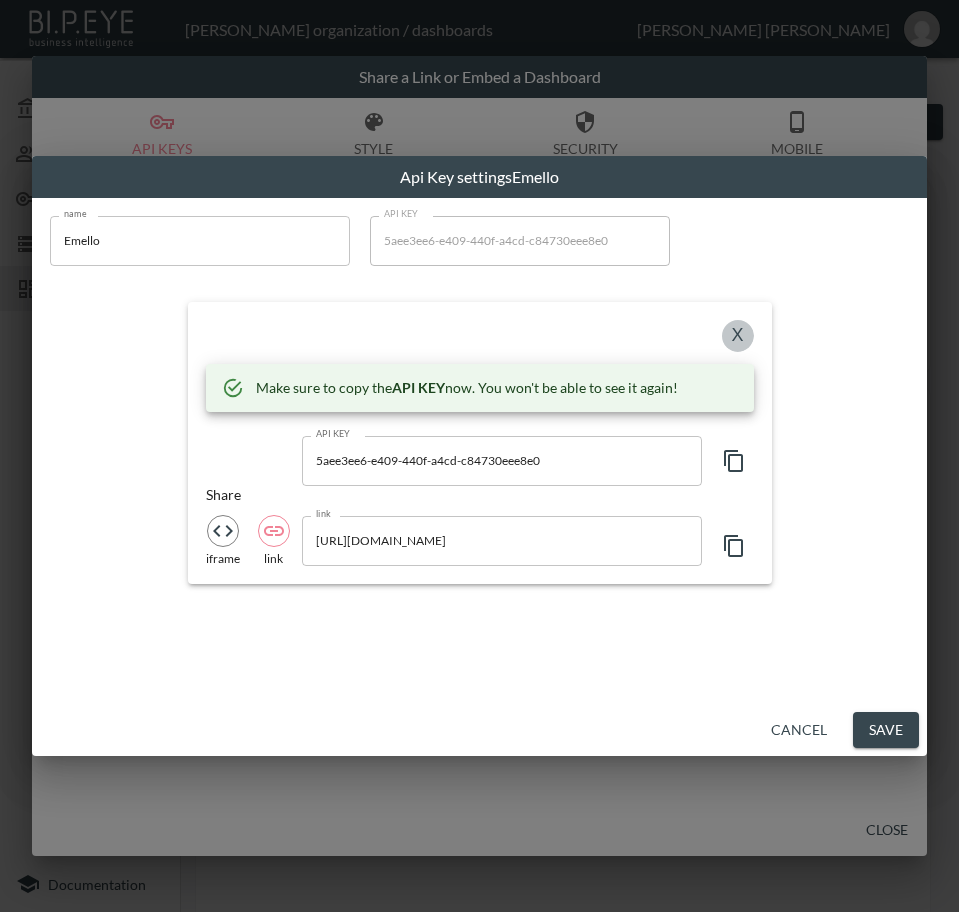 click on "X" at bounding box center (738, 336) 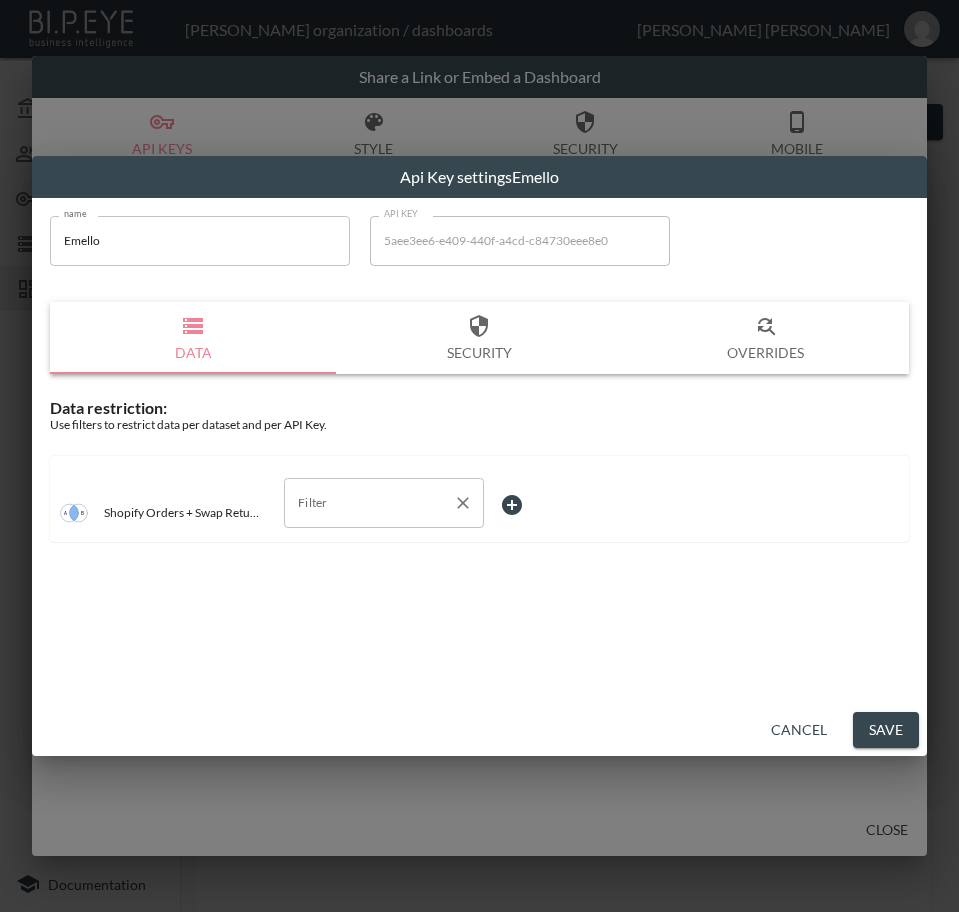 click on "Filter" at bounding box center (369, 503) 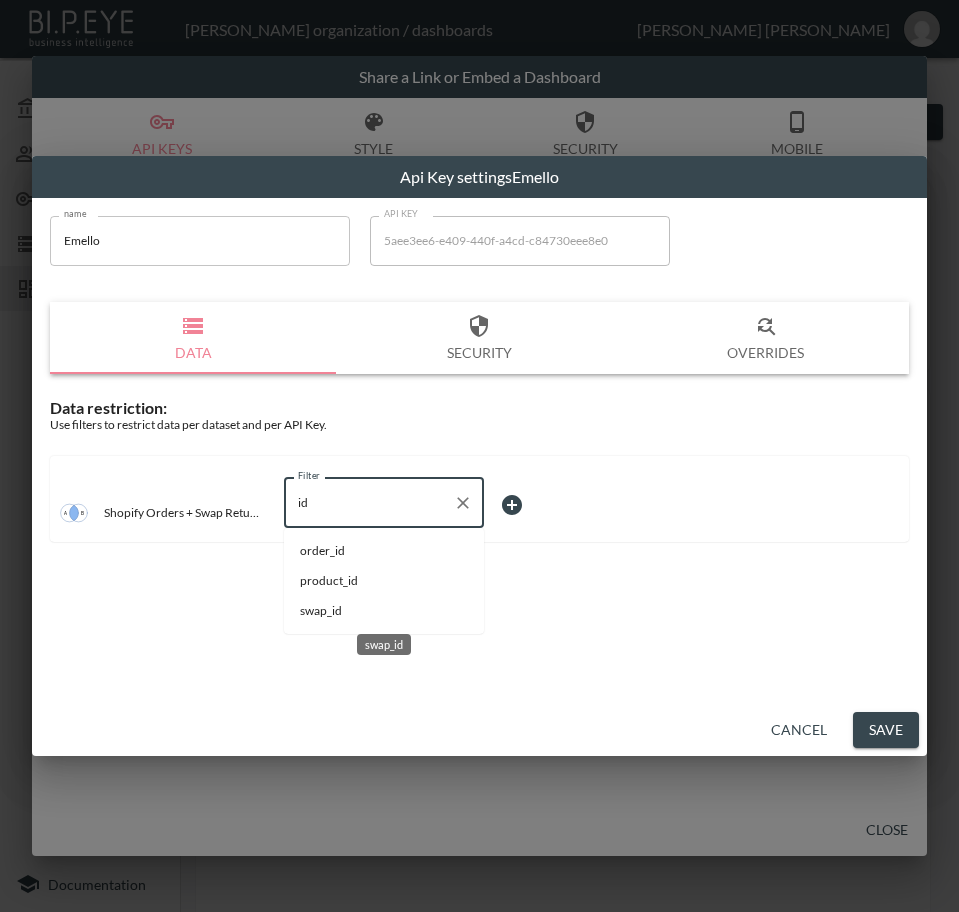 click on "swap_id" at bounding box center (384, 611) 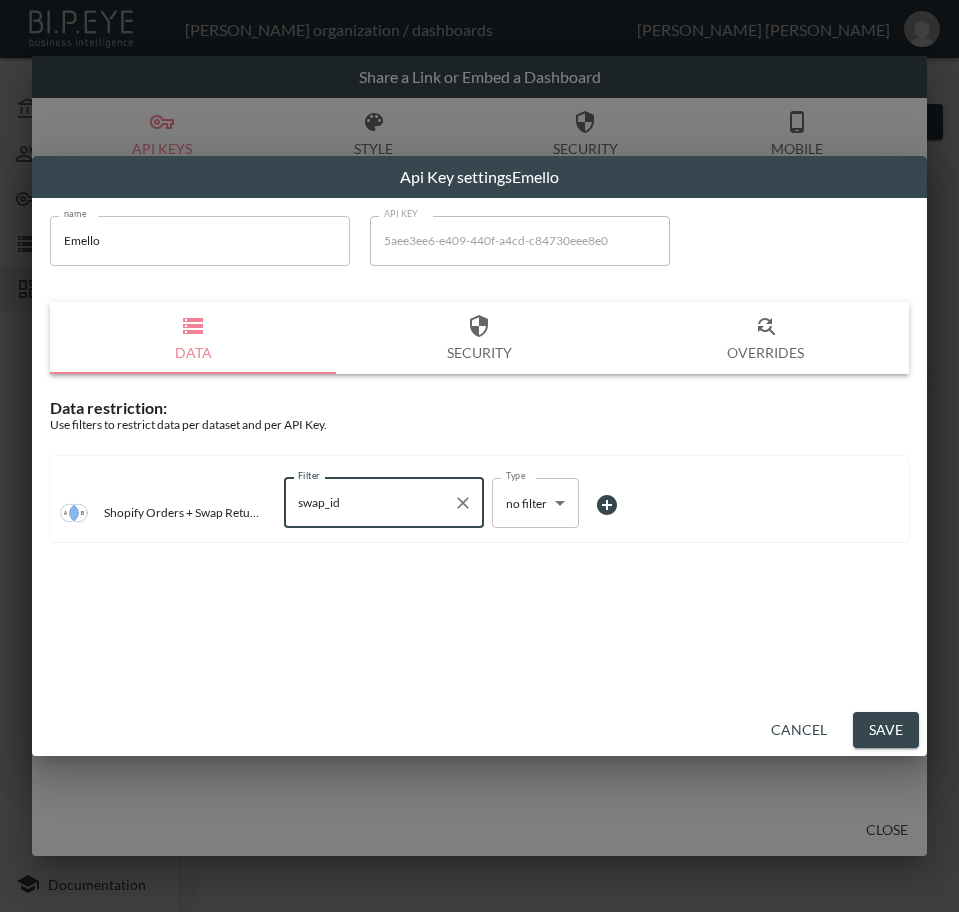 type on "swap_id" 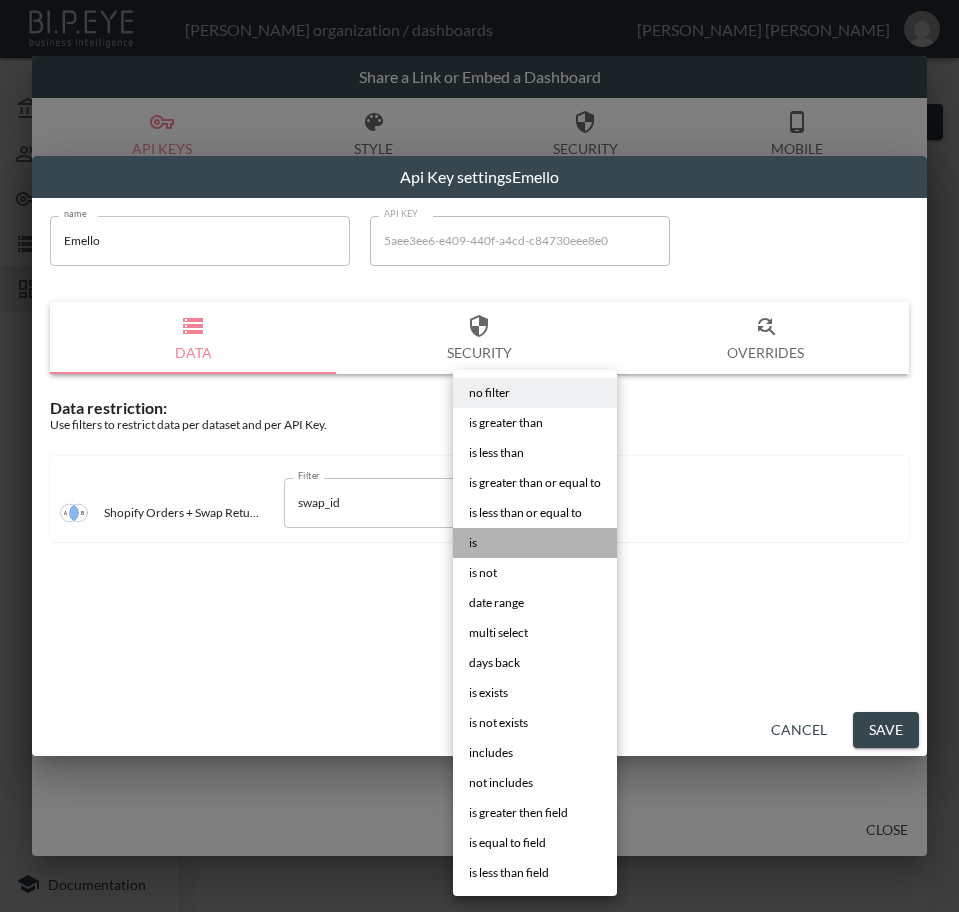 click on "is" at bounding box center [535, 543] 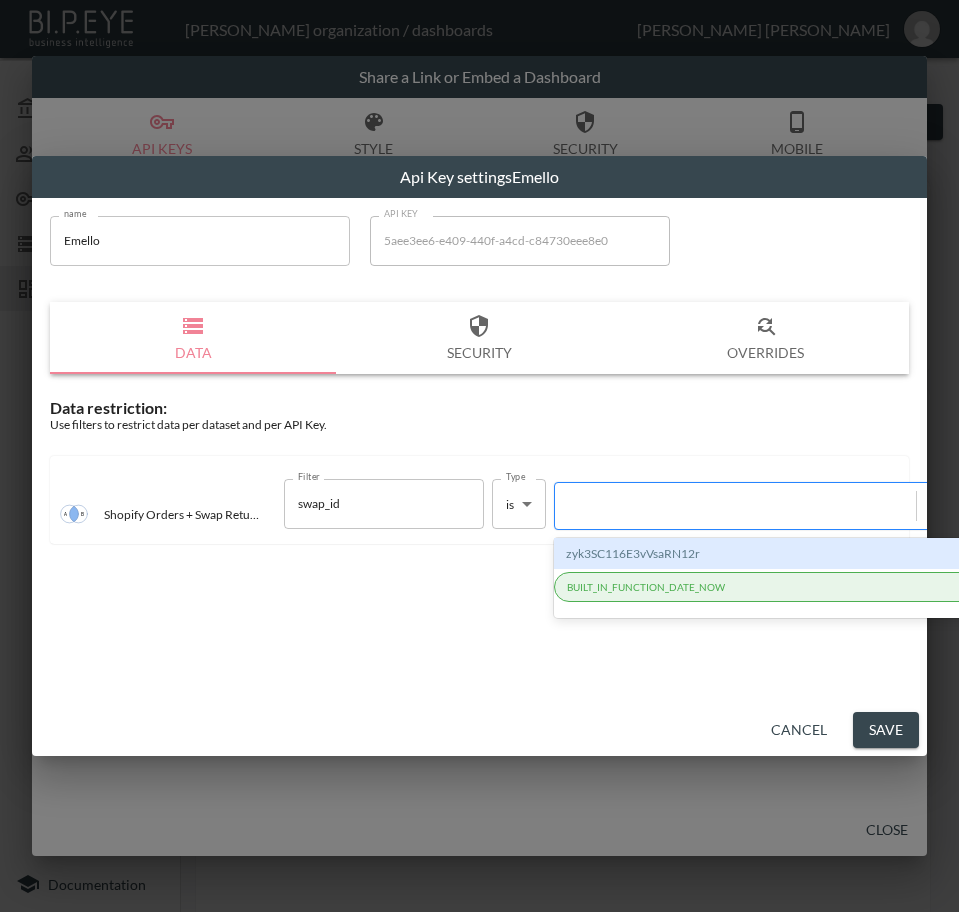 click at bounding box center (735, 505) 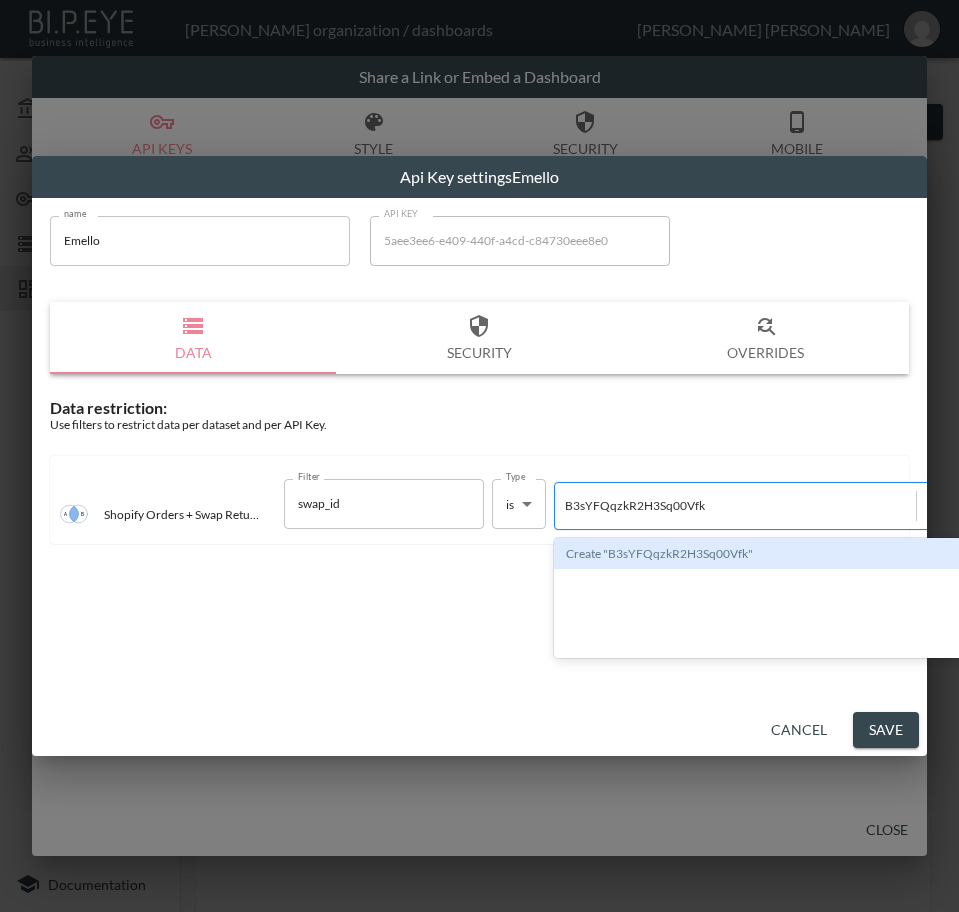 type 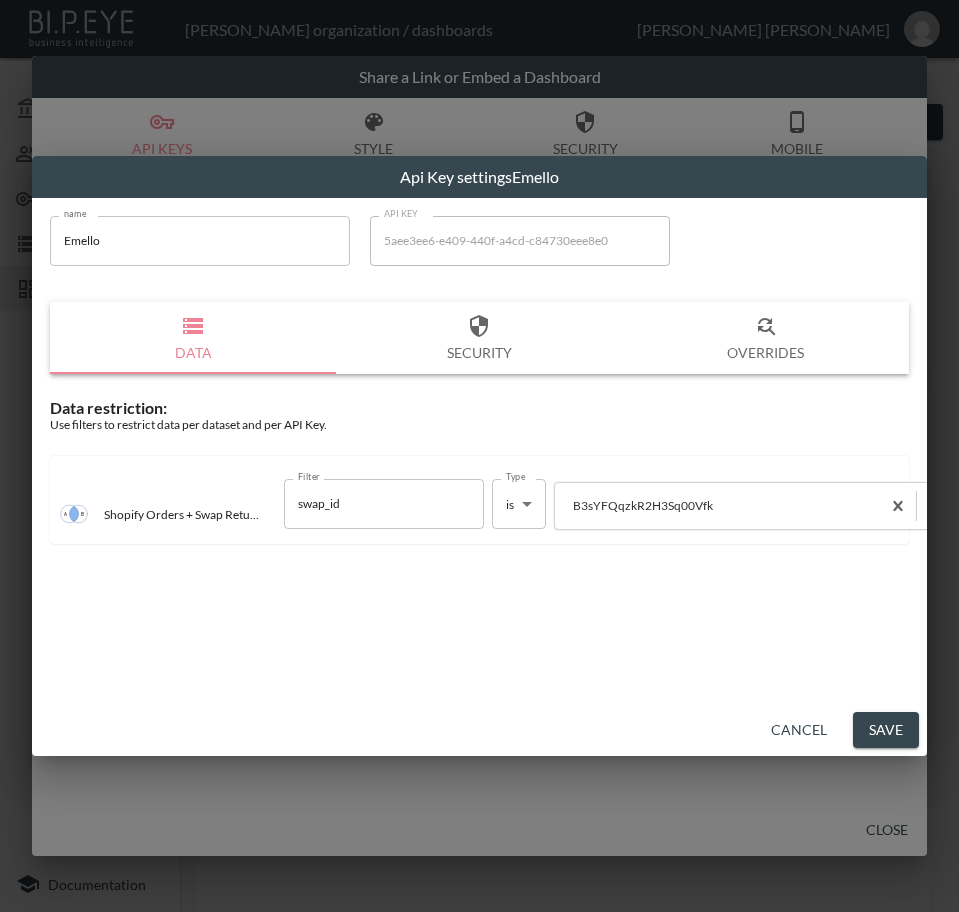 click on "Save" at bounding box center [886, 730] 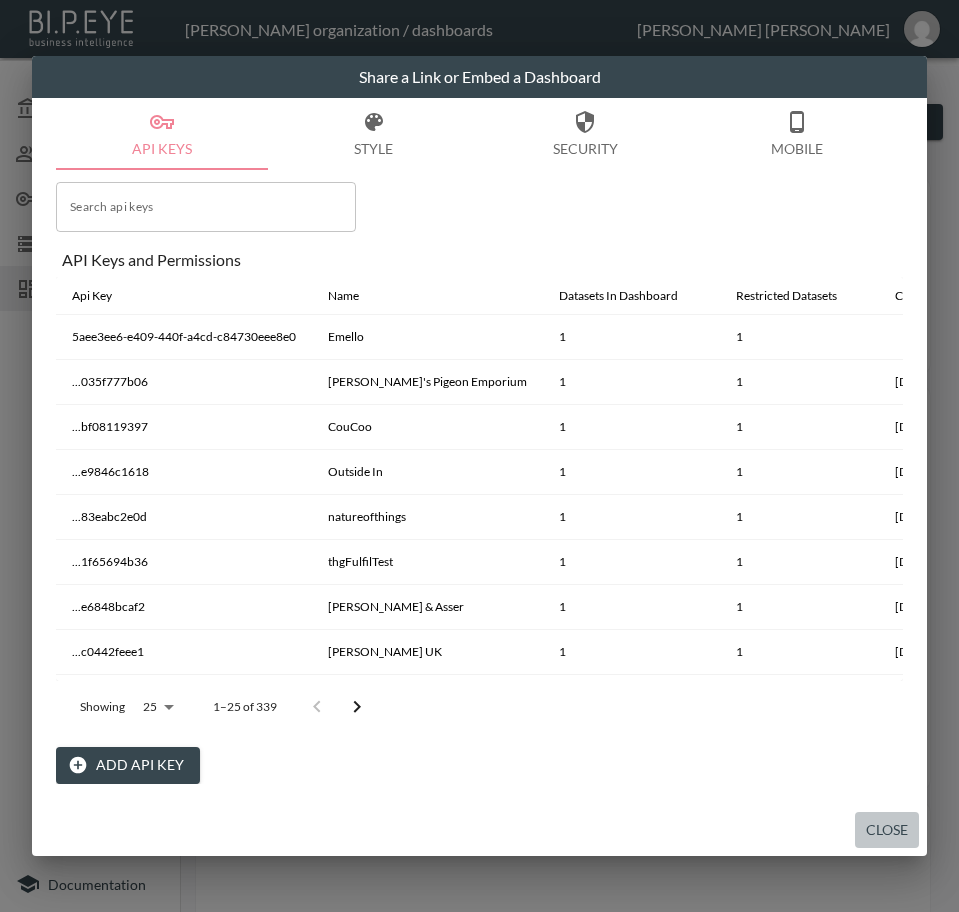 click on "Close" at bounding box center [887, 830] 